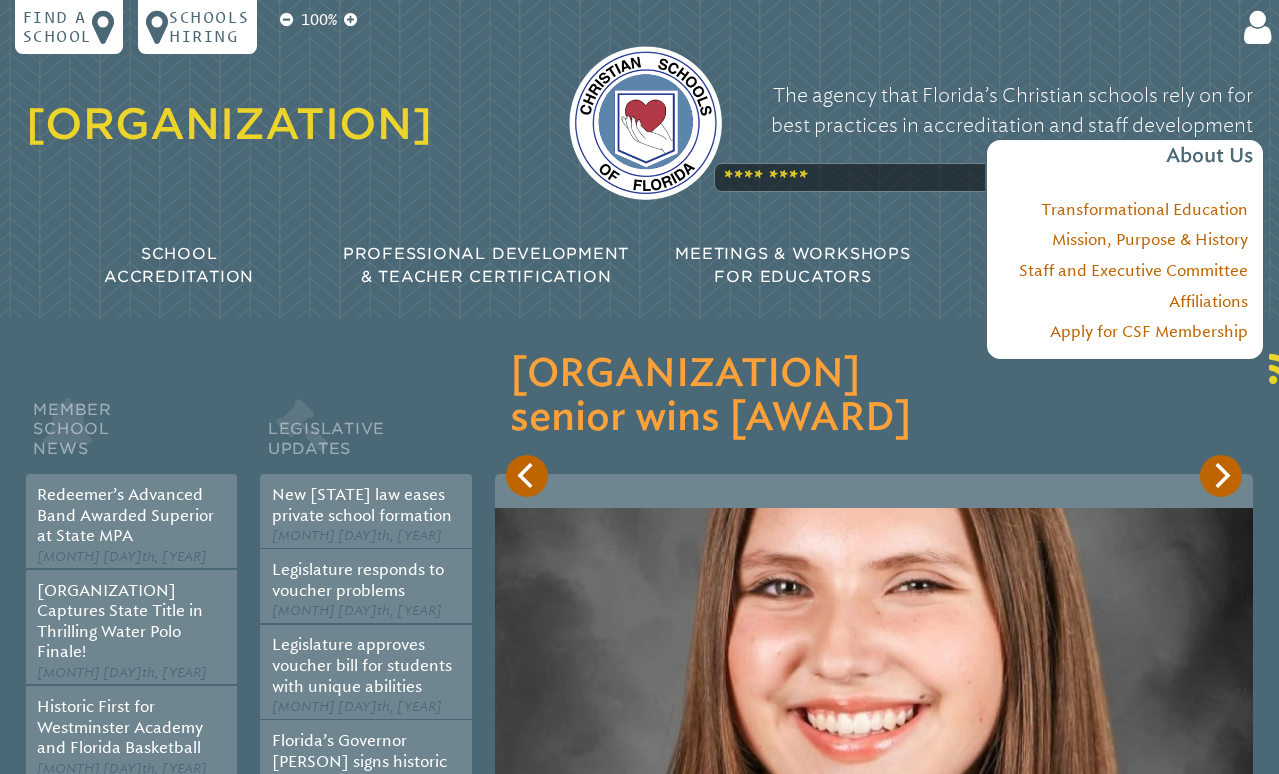 scroll, scrollTop: 0, scrollLeft: 0, axis: both 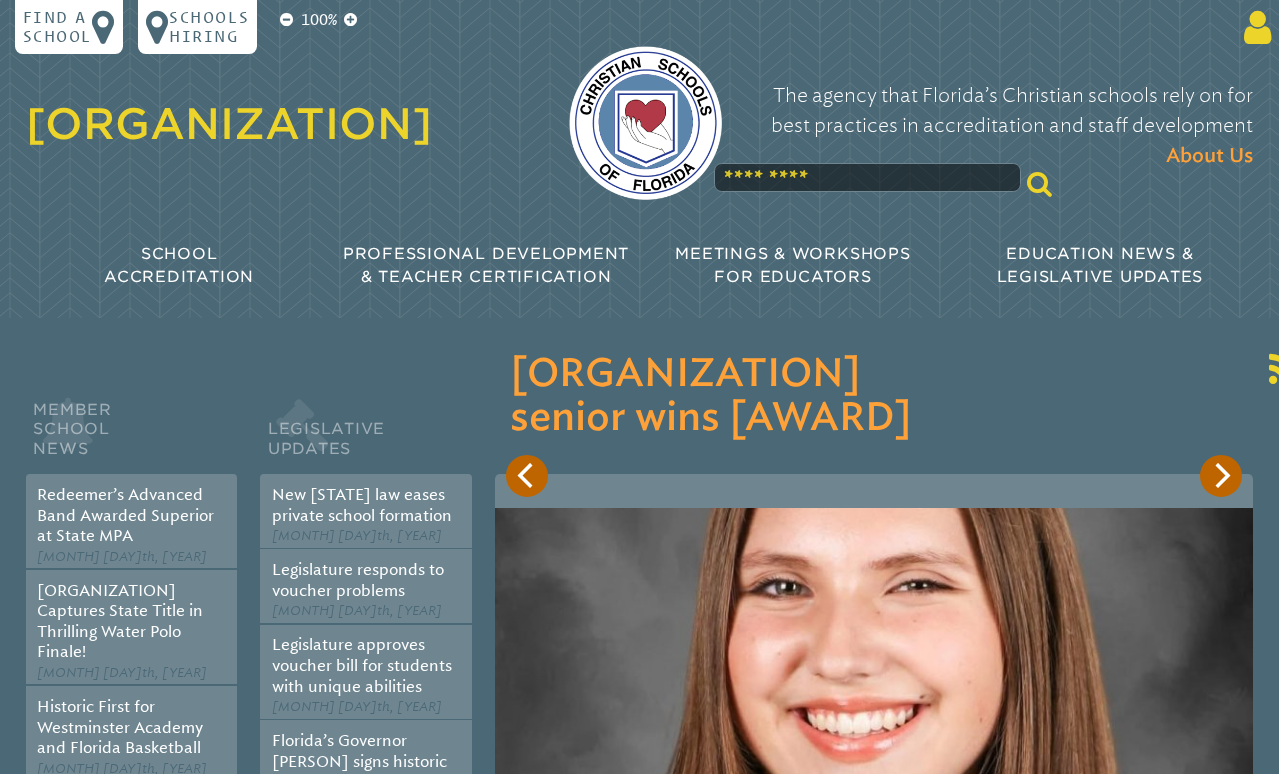 click at bounding box center (1254, 27) 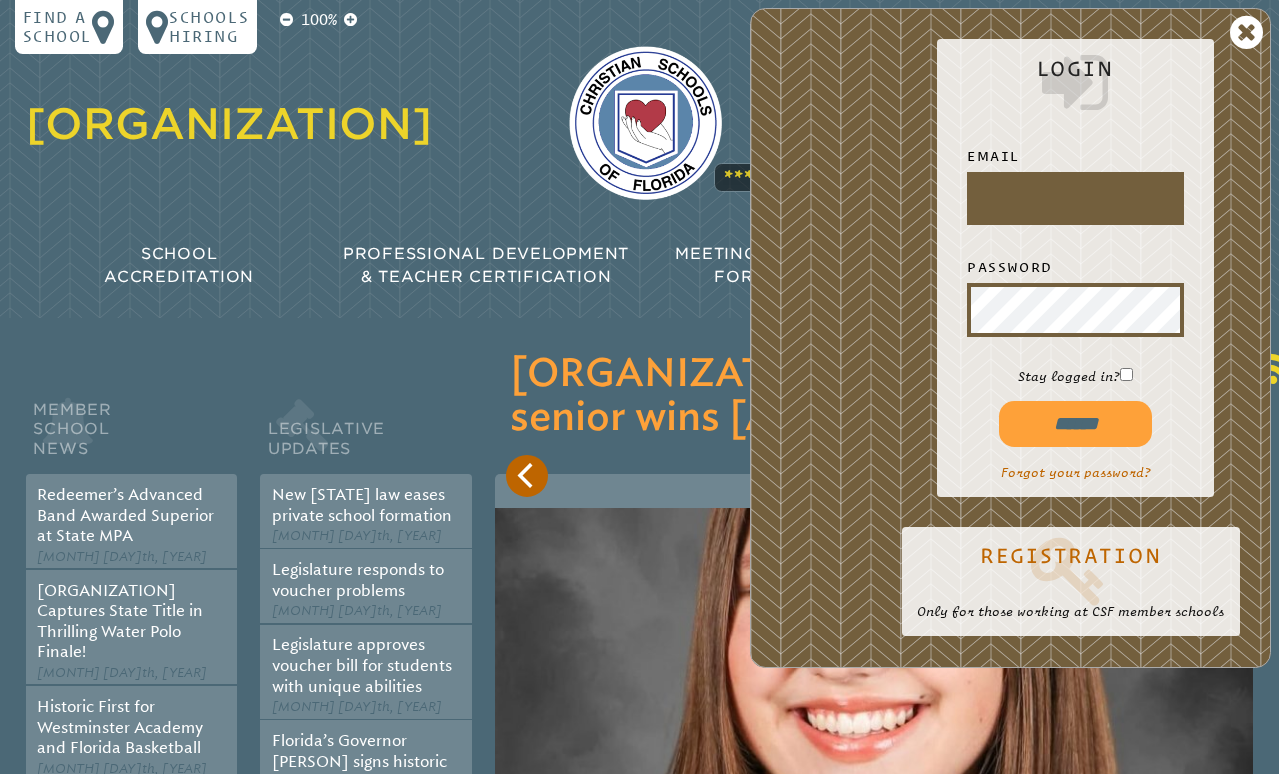 click at bounding box center (1075, 198) 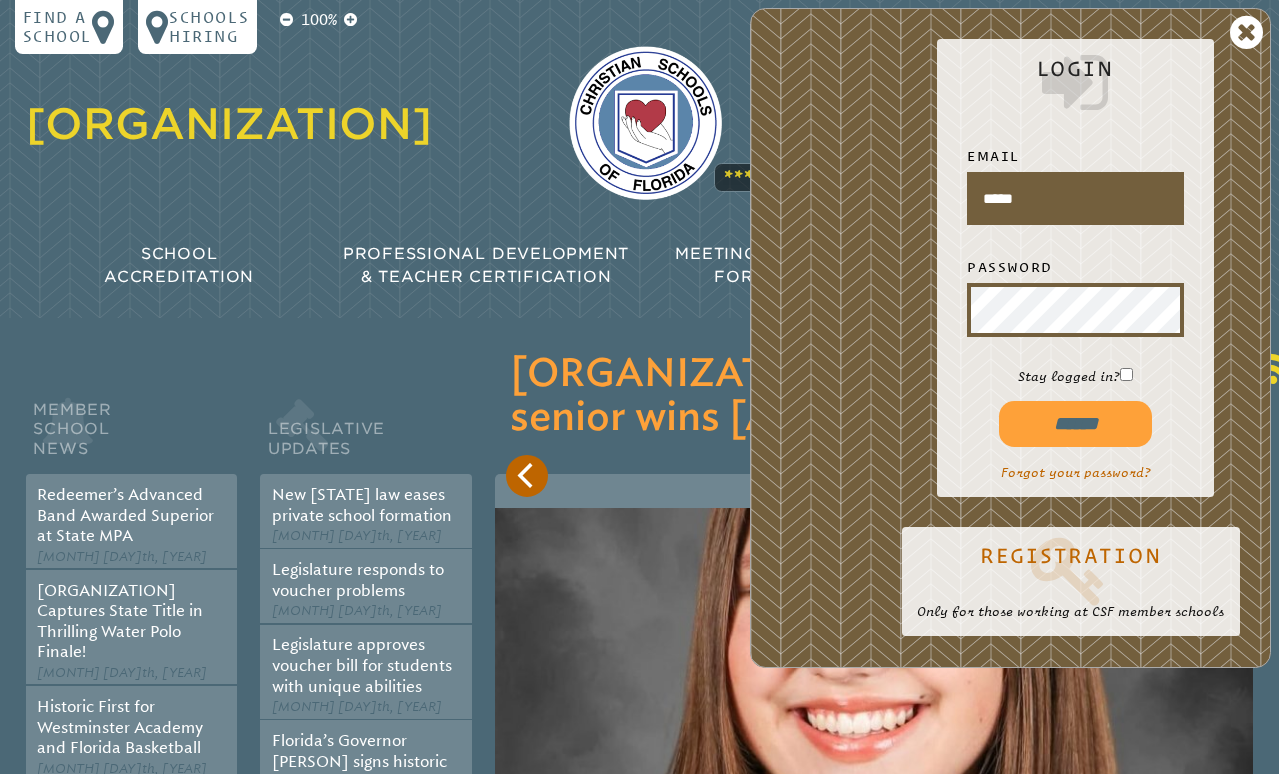 click on "*****" at bounding box center [1075, 198] 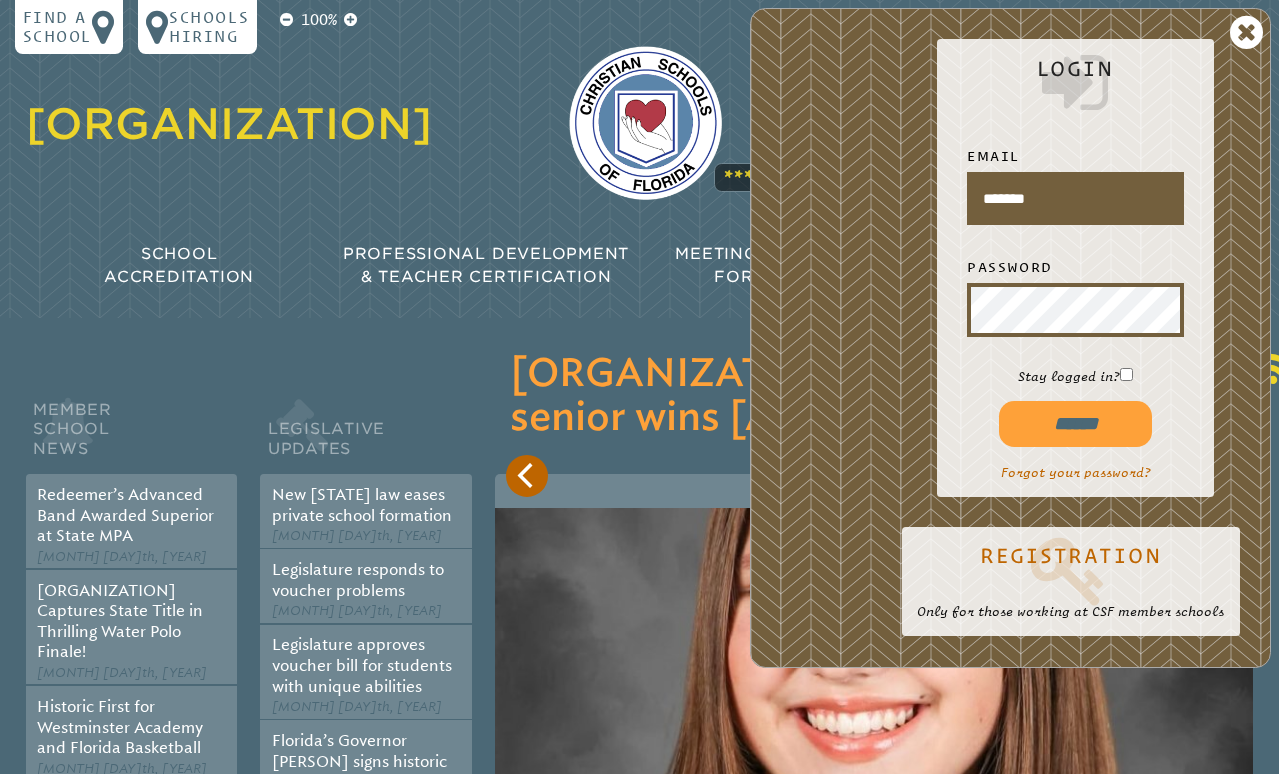type on "**********" 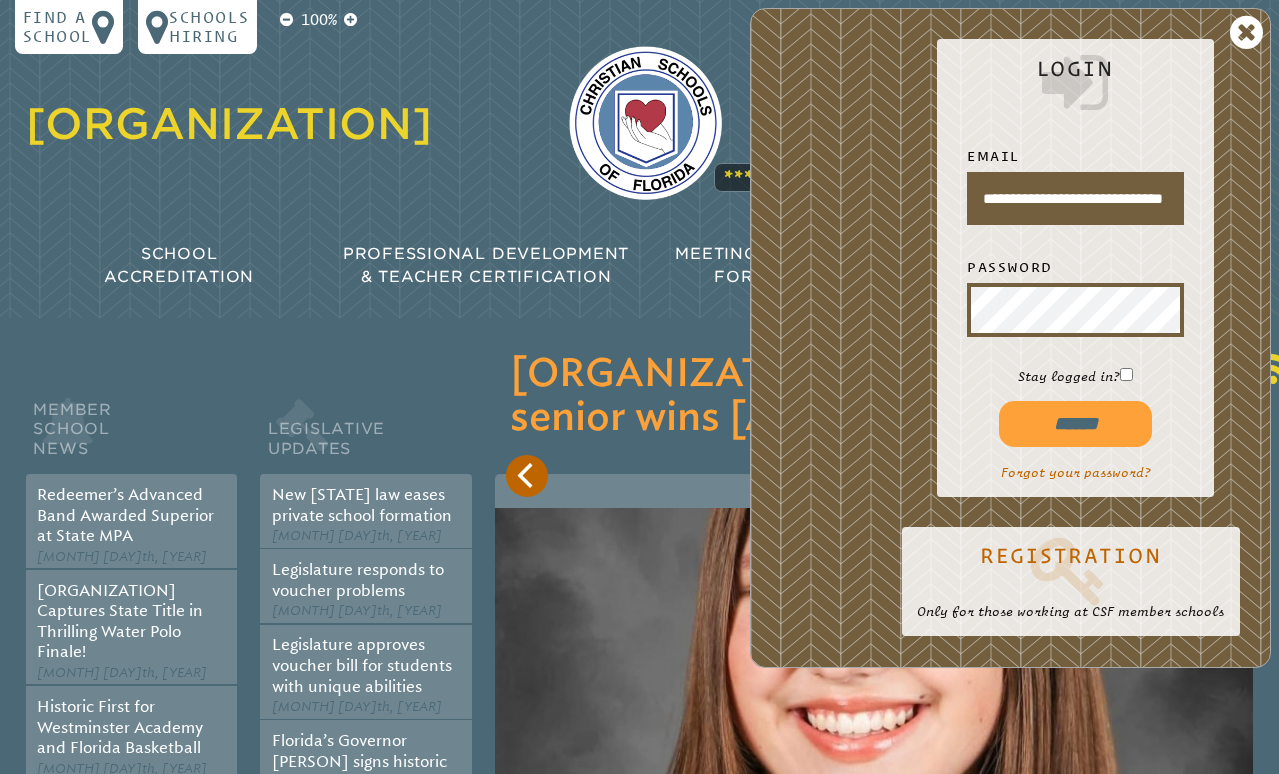 click on "******" at bounding box center (1075, 424) 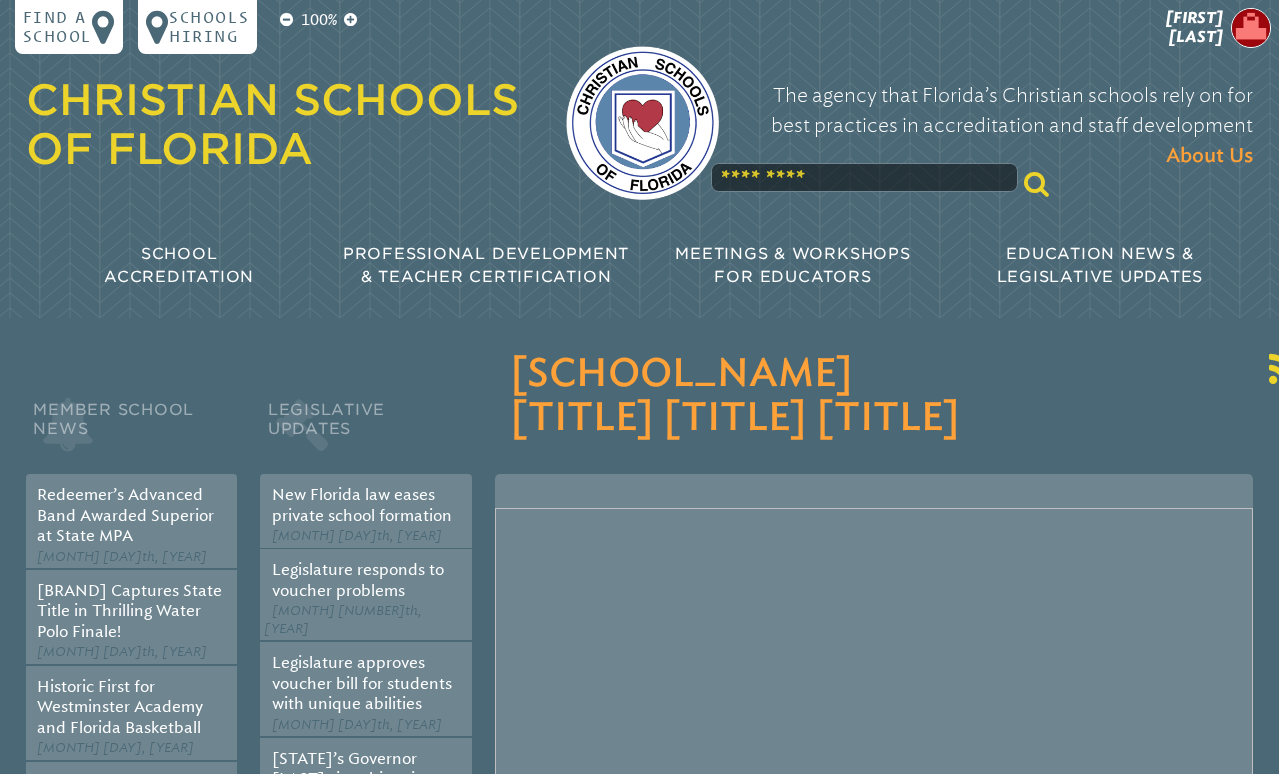 scroll, scrollTop: 0, scrollLeft: 0, axis: both 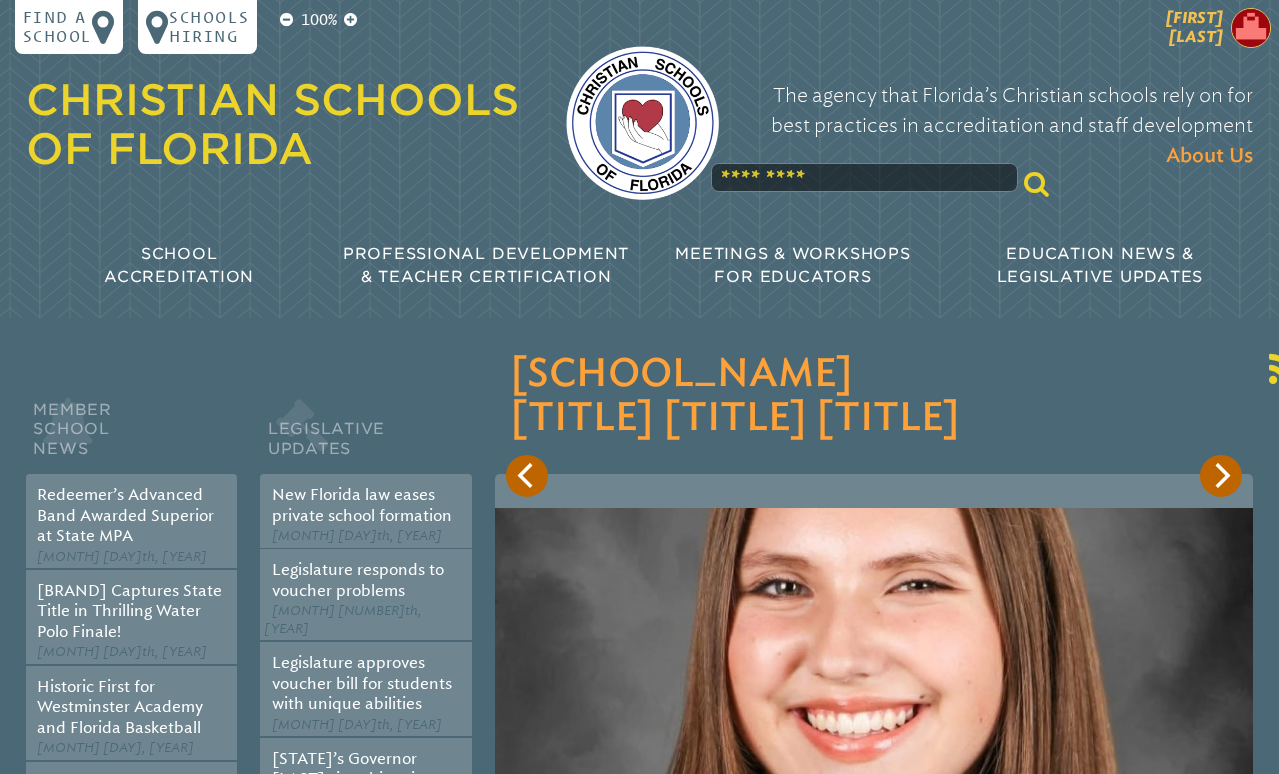 click at bounding box center [1251, 28] 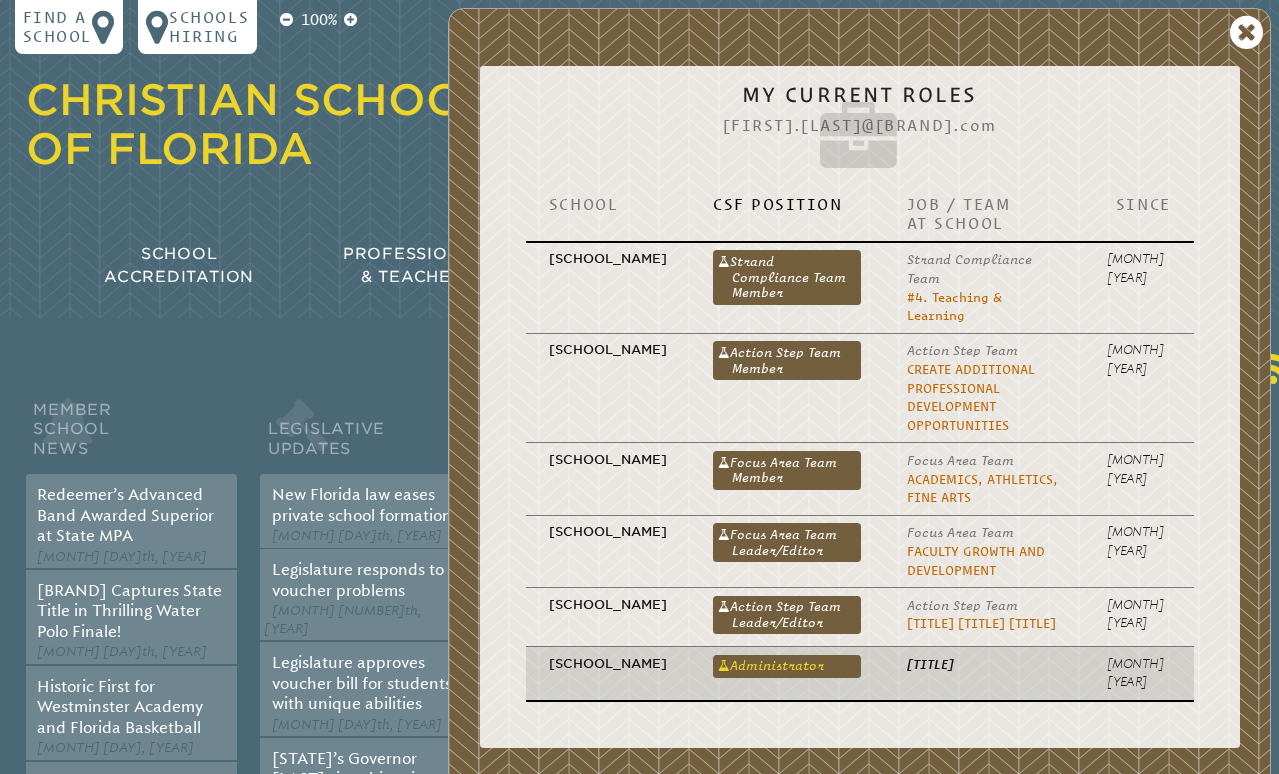 click on "Administrator" at bounding box center (787, 666) 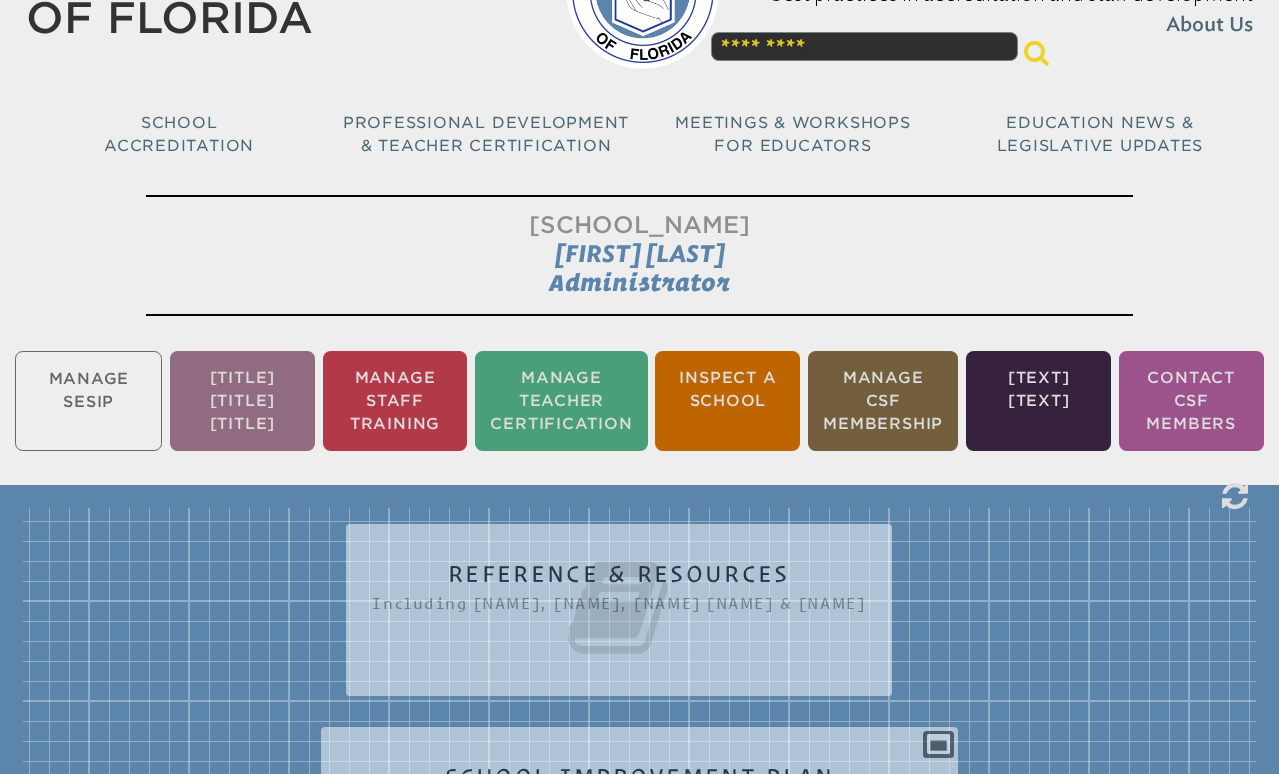 scroll, scrollTop: 0, scrollLeft: 0, axis: both 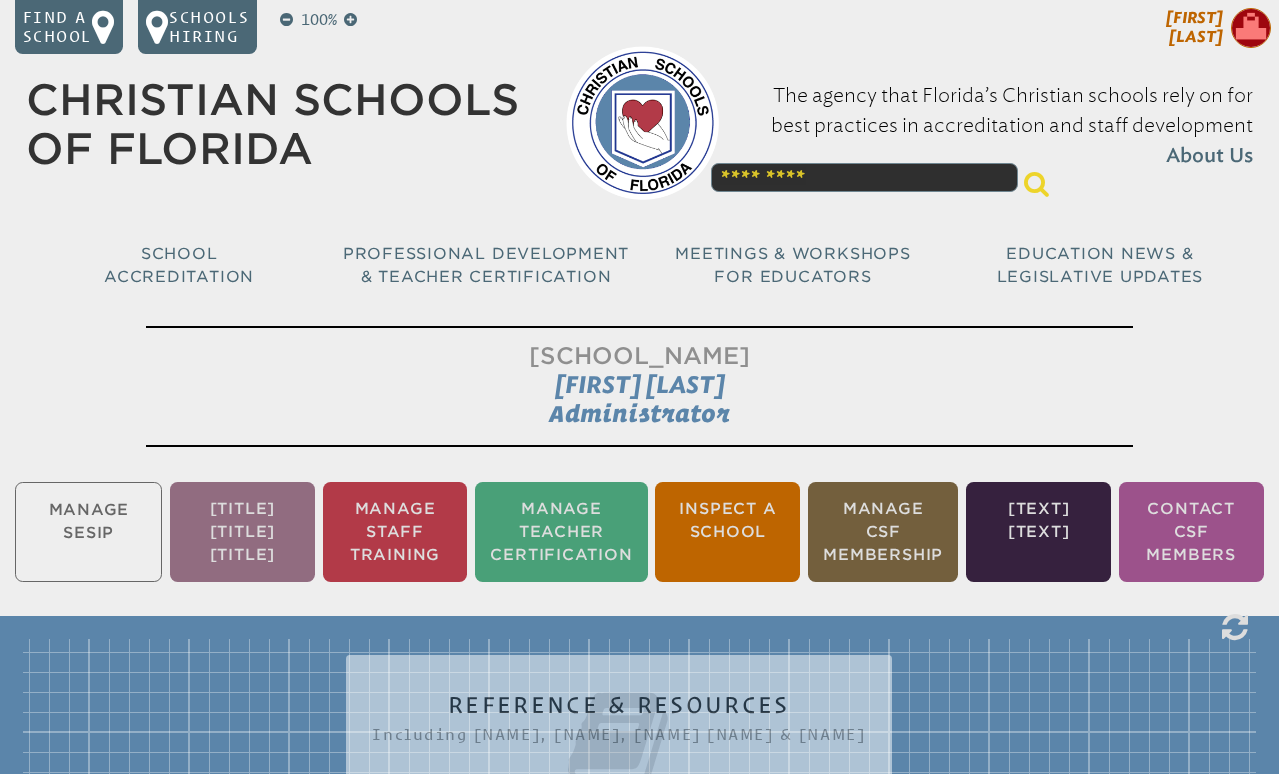 click at bounding box center (1251, 28) 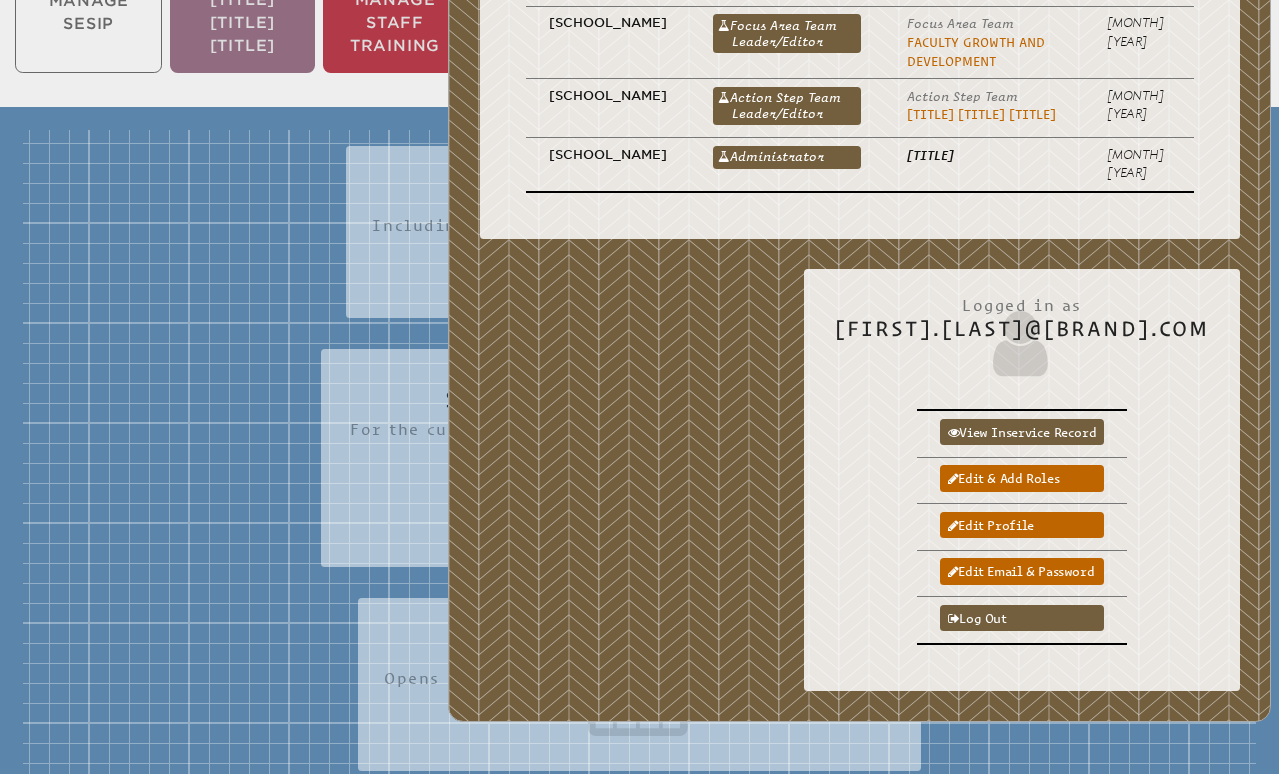 scroll, scrollTop: 512, scrollLeft: 0, axis: vertical 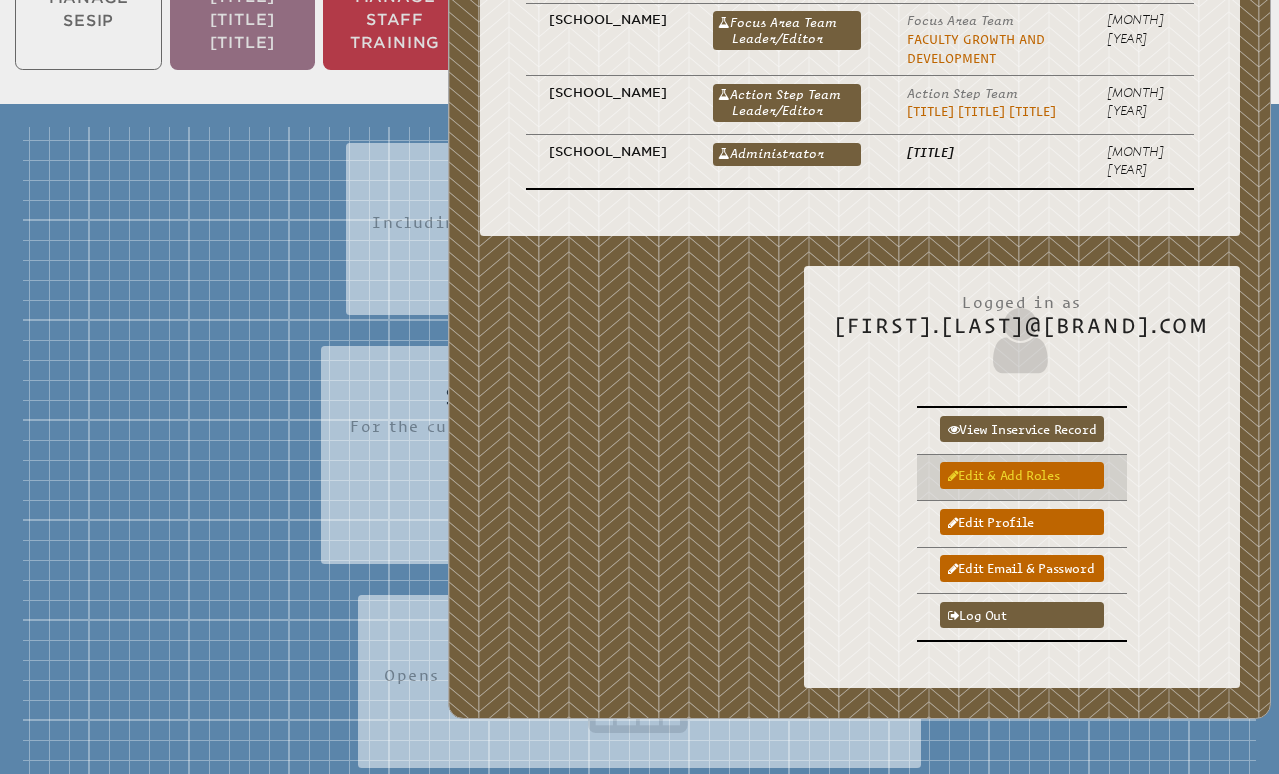 click on "Edit & add roles" at bounding box center [1022, 475] 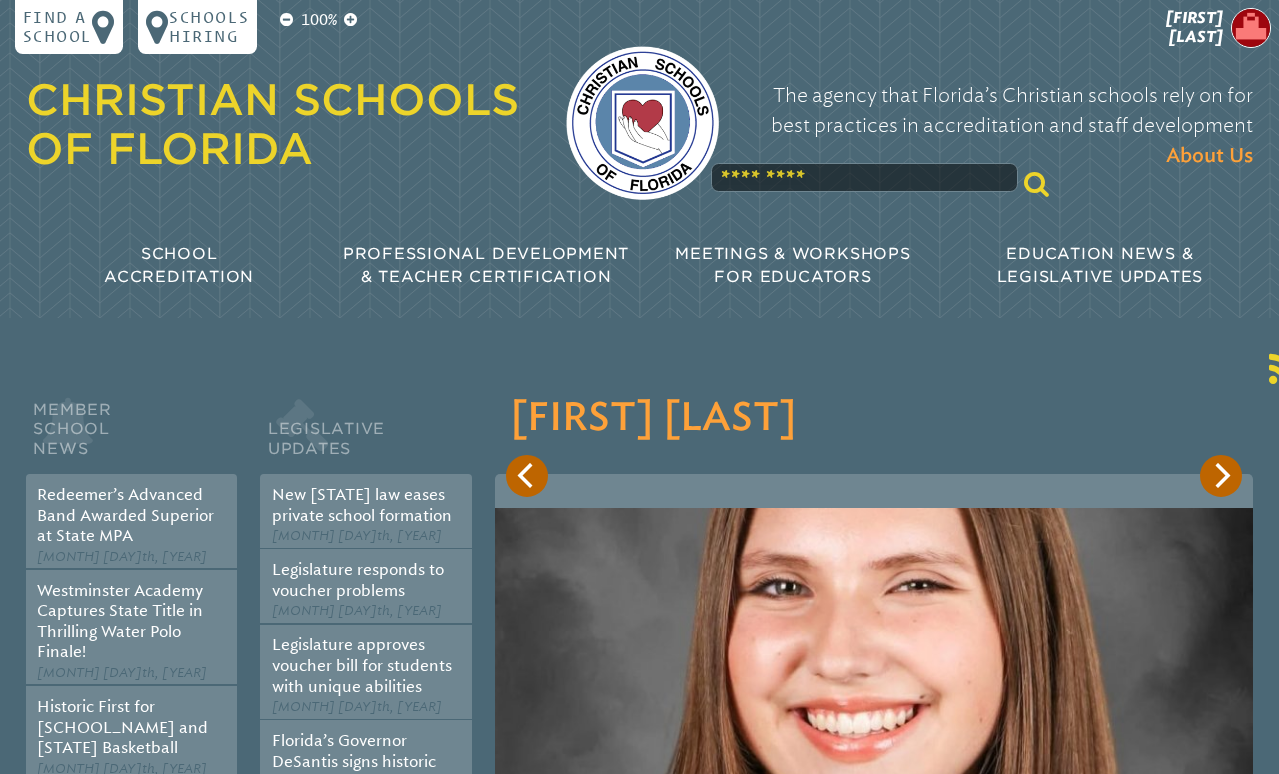 scroll, scrollTop: 0, scrollLeft: 0, axis: both 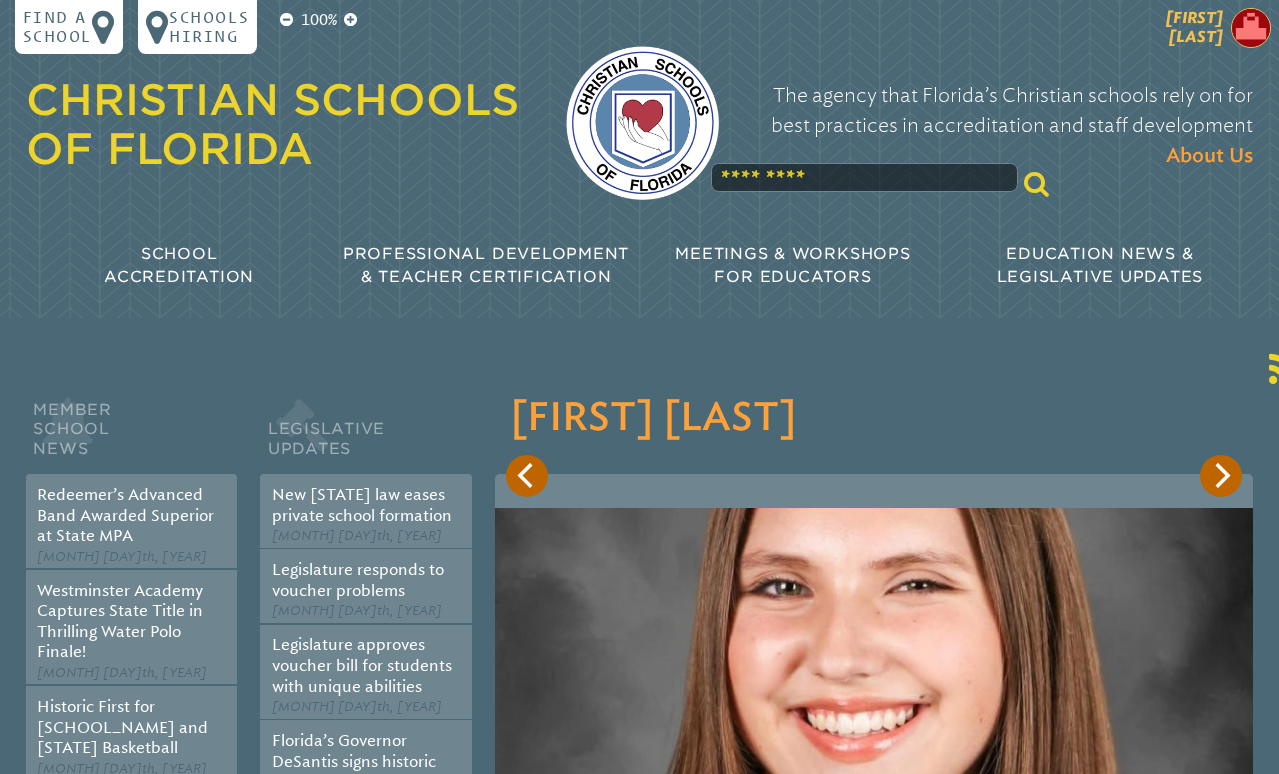 click at bounding box center (1251, 28) 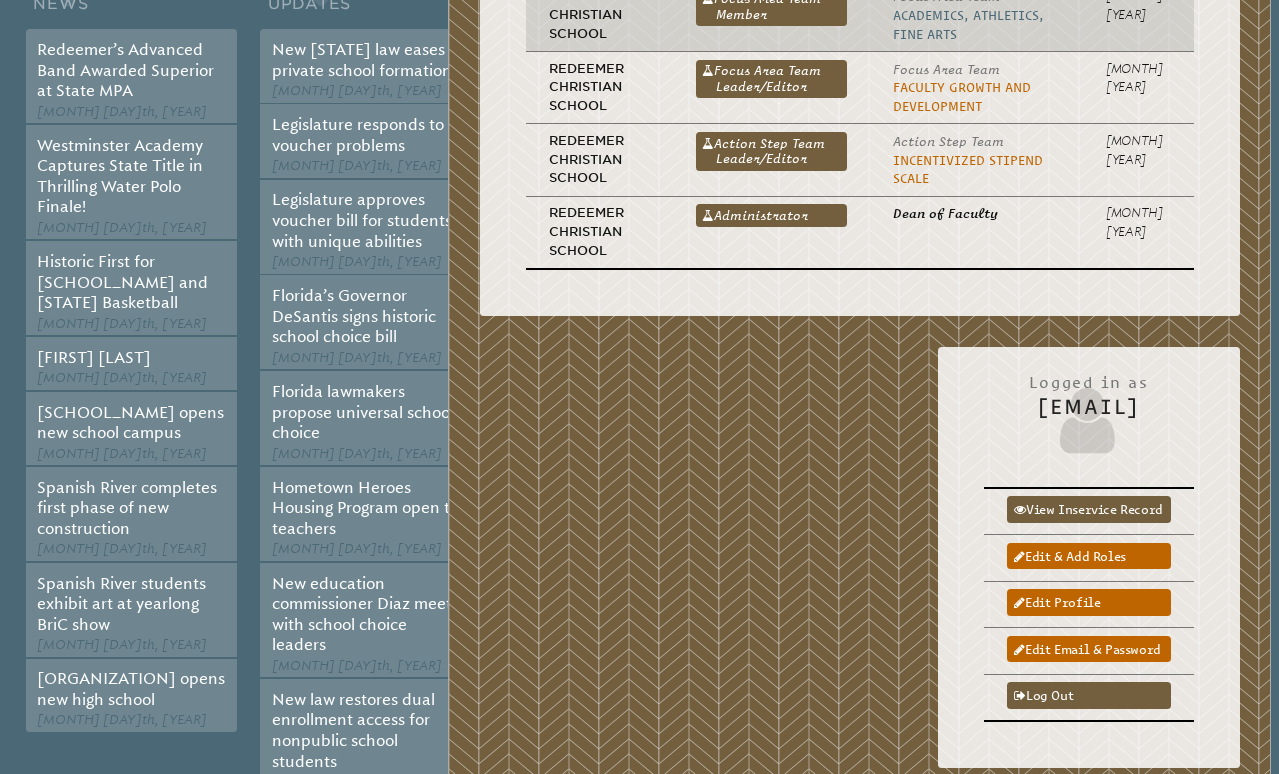 scroll, scrollTop: 450, scrollLeft: 0, axis: vertical 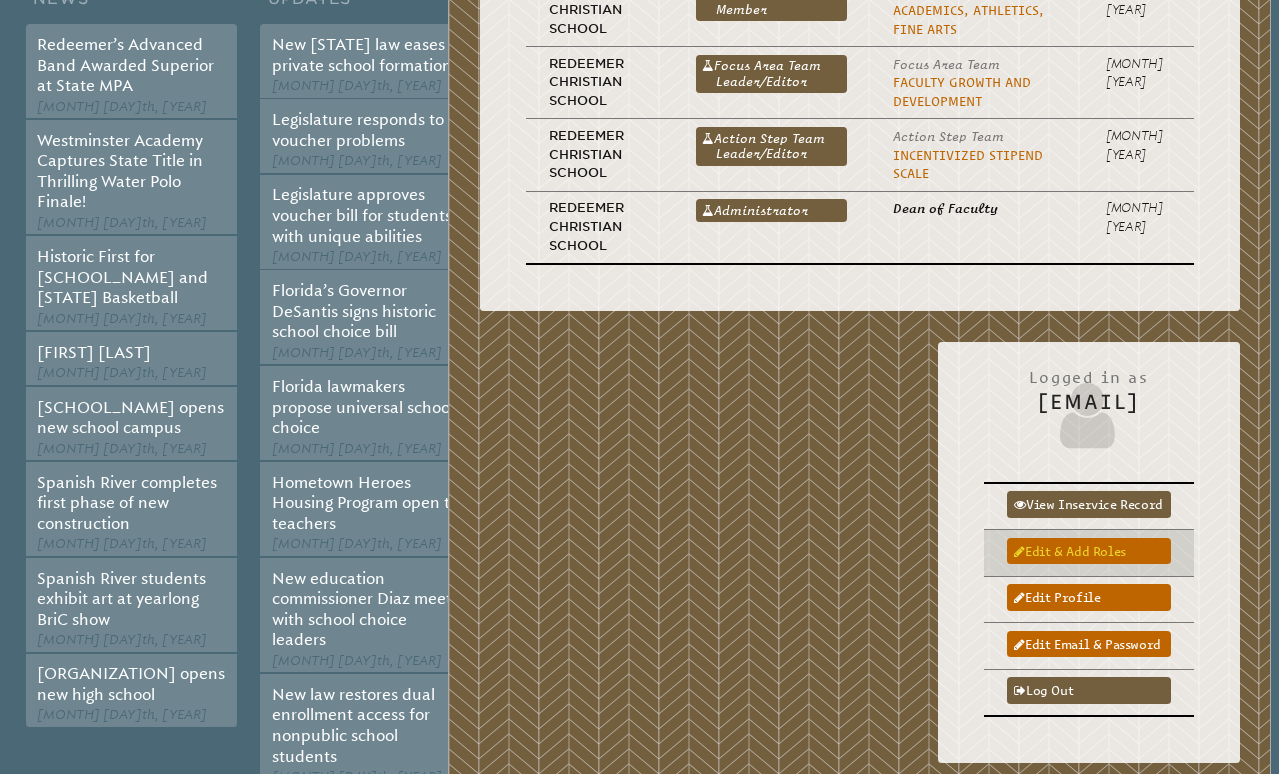 click on "Edit & add roles" at bounding box center (1089, 551) 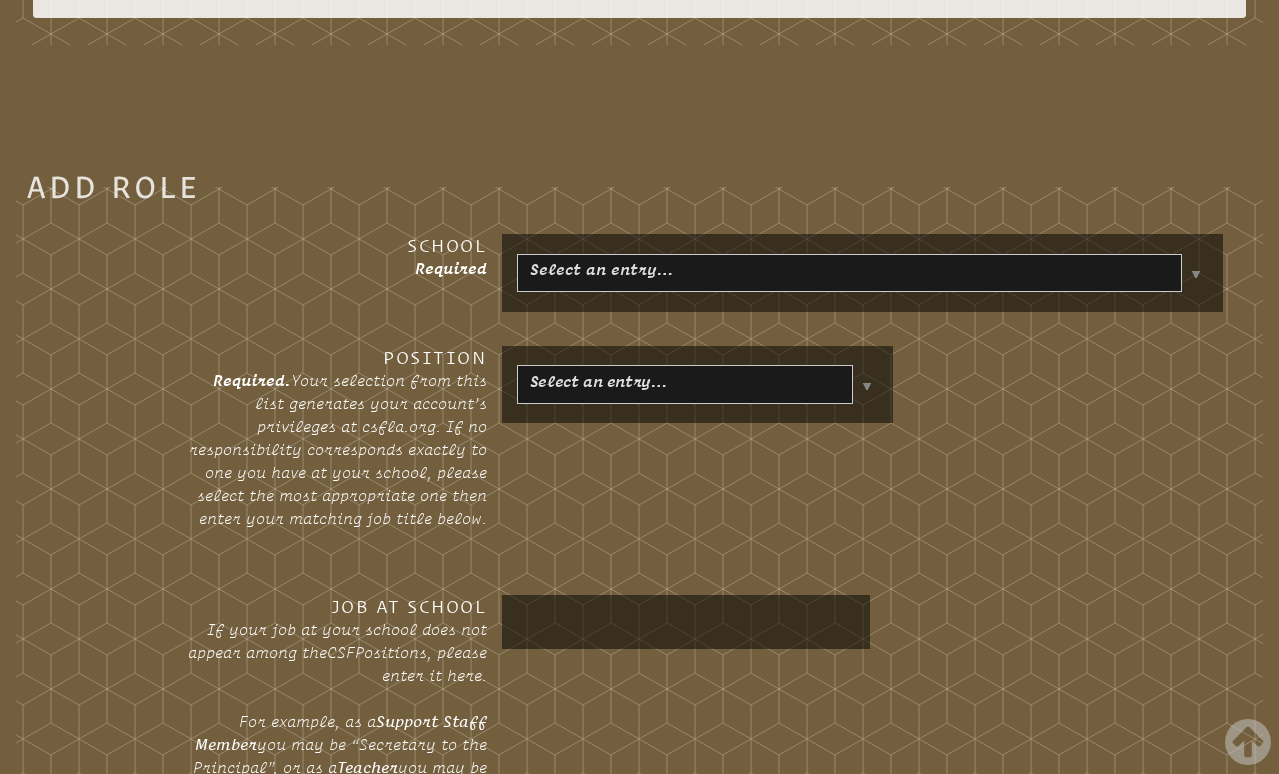 scroll, scrollTop: 2065, scrollLeft: 0, axis: vertical 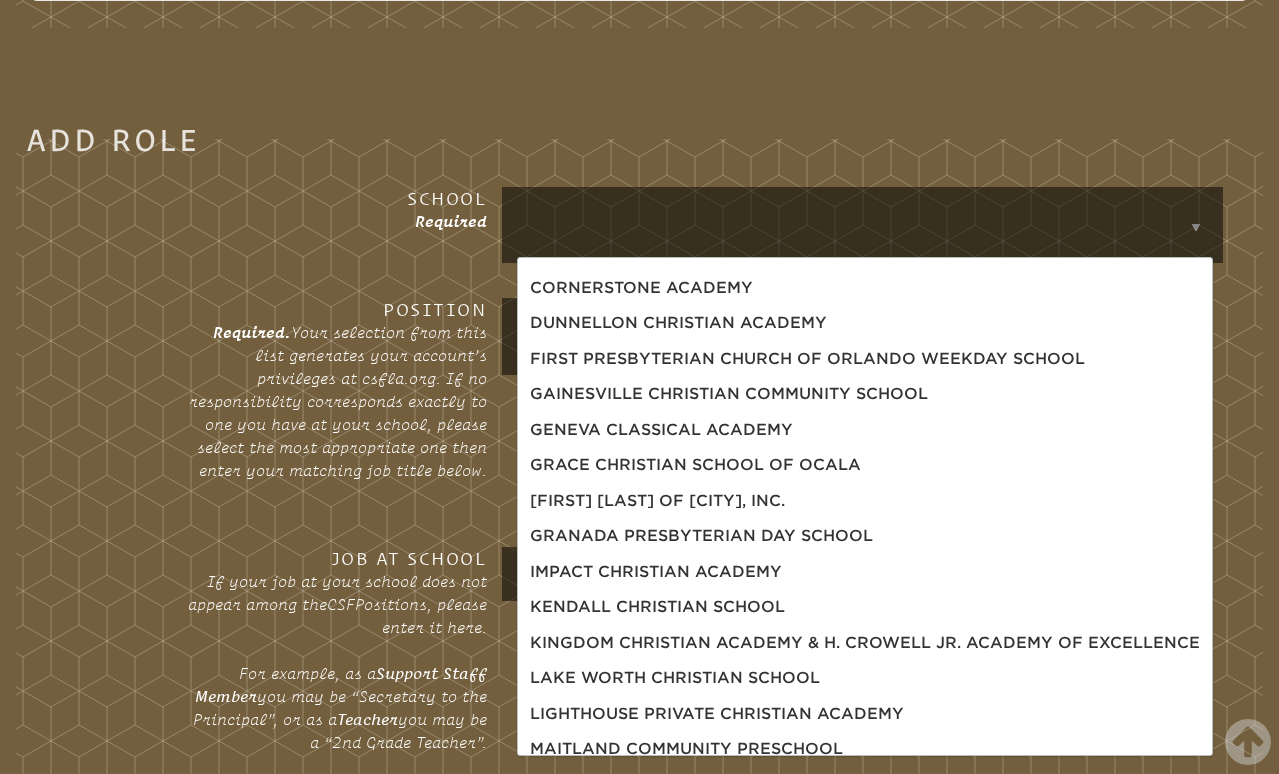 click on "Position
Required.  Your selection from this list generates your account’s privileges at csfla.org. If no responsibility corresponds exactly to one you have at your school, please select the most appropriate one then enter your matching job title below." at bounding box center (279, 405) 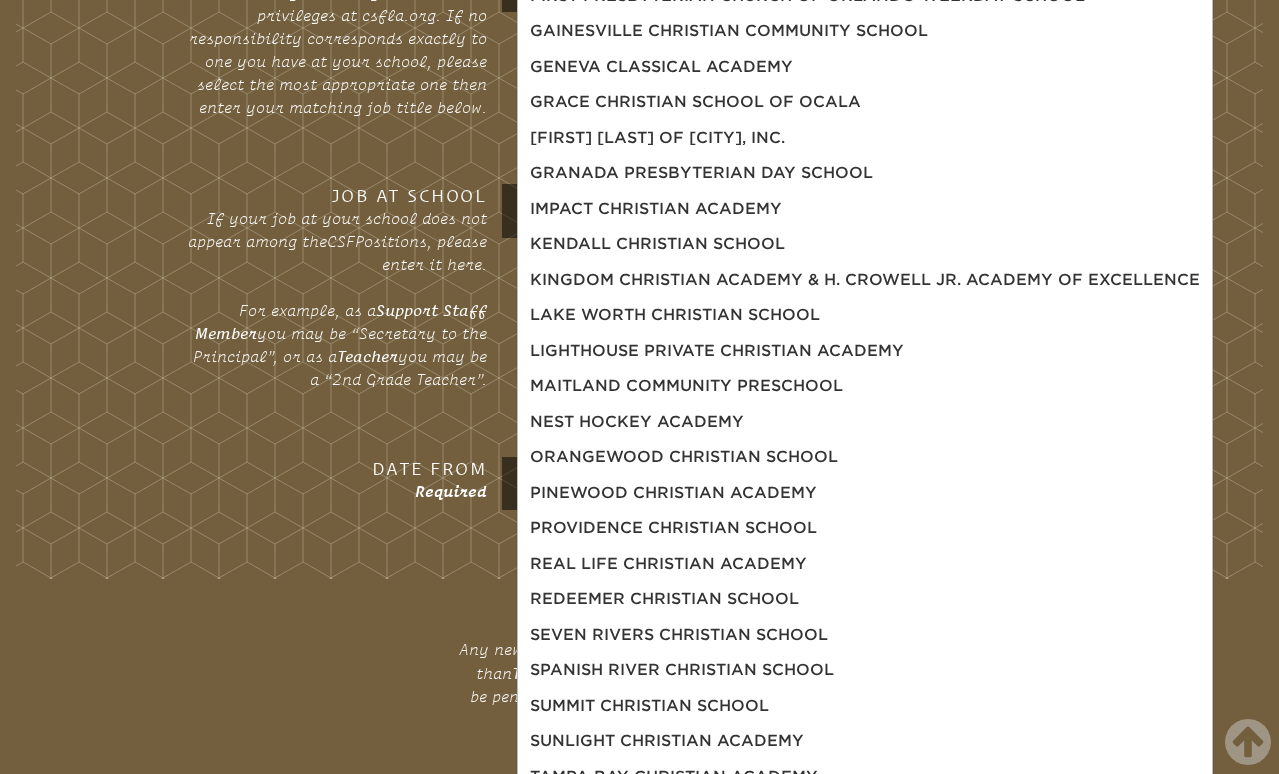 click on "Job at School
If your job at your school does not appear among the  CSF  Positions, please enter it here.
For example, as a  Support Staff Member  you may be “Secretary to the Principal”, or as a  Teacher  you may be a “2nd Grade Teacher”." at bounding box center (279, 303) 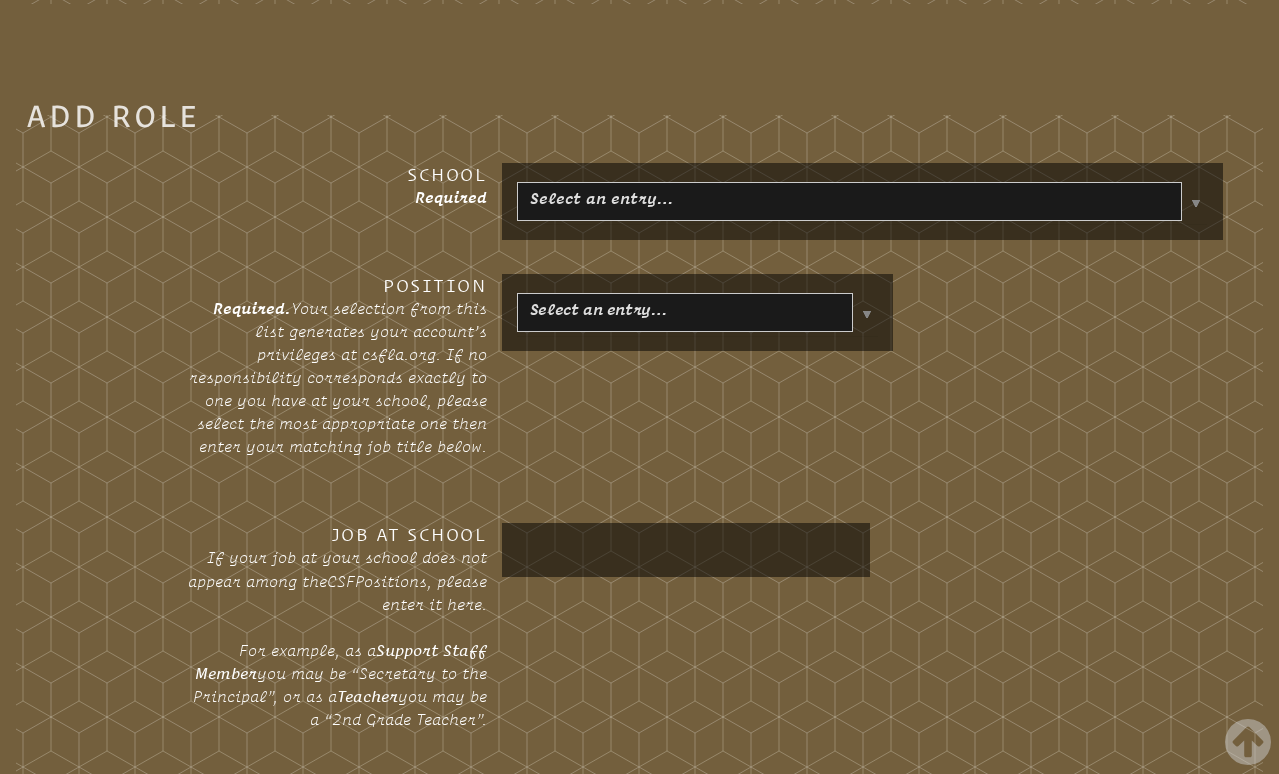 scroll, scrollTop: 2086, scrollLeft: 0, axis: vertical 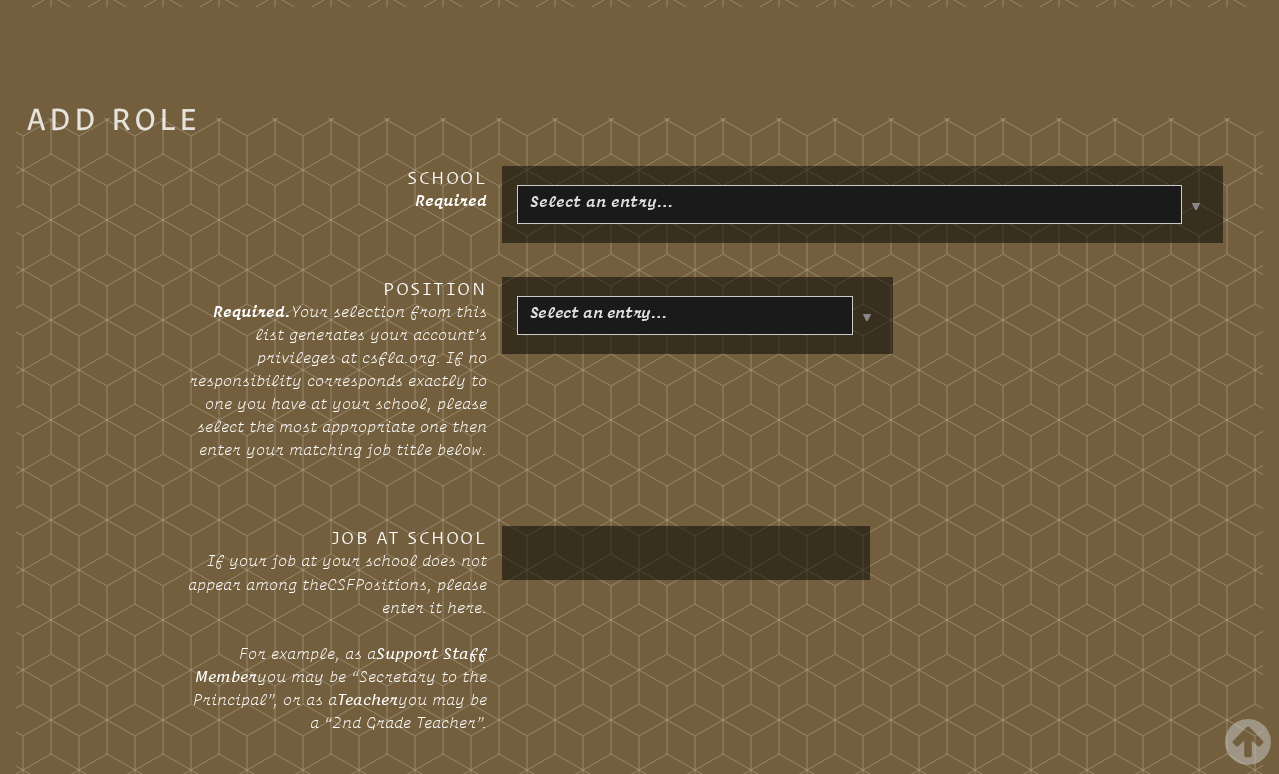 click at bounding box center [1196, 204] 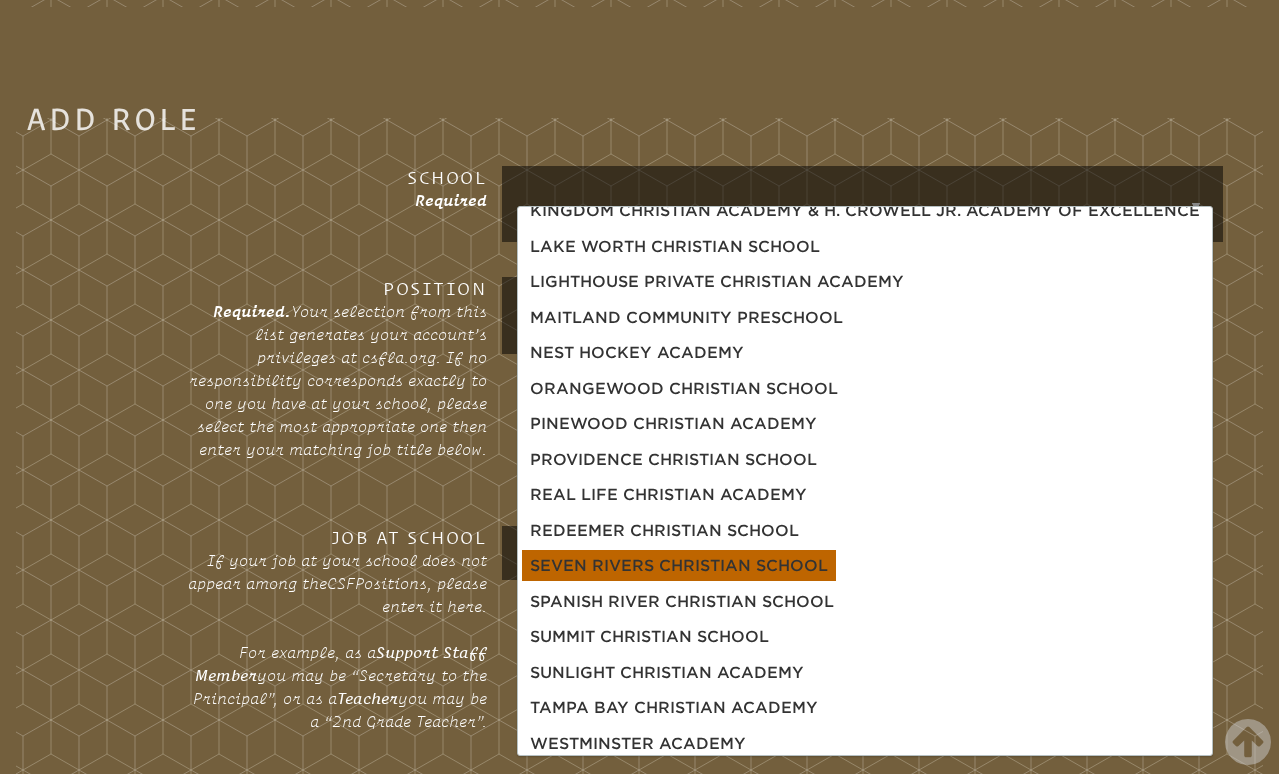 scroll, scrollTop: 767, scrollLeft: 0, axis: vertical 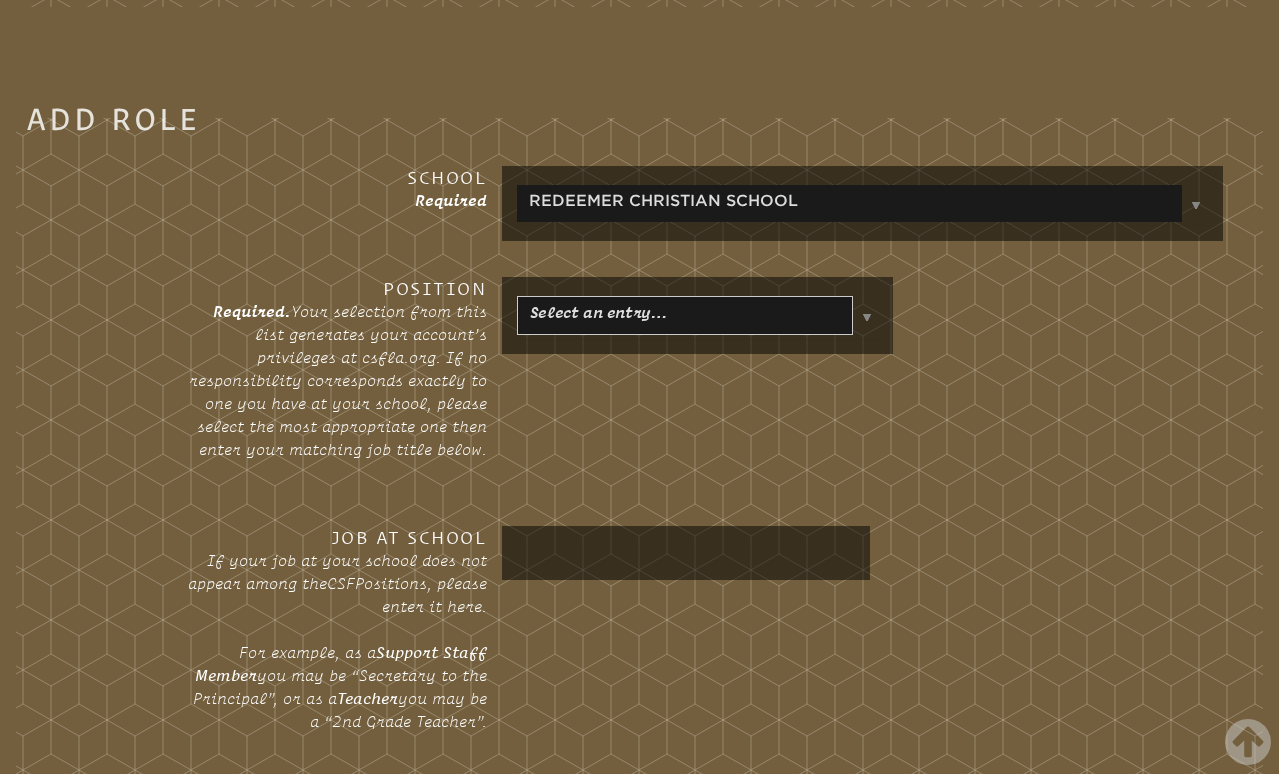 click on "Find a School
Key
Name
City
1 Bethany Christian School    Fort Lauderdale 33316 2 Bradenton Christian School    2   Main Campus Bradenton 34209 3 Preschool Bradenton 34209 4 Cambridge Christian School    5    1 Tampa 33614 5 Christ Church Academy     1 Vero Beach 32960 6 Christ Church Academy Vero Beach 32960 7 Church By the Sea School    Fort Lauderdale 33316 8 Cornerstone Academy    Cornerstone Academy: Gainesville 32606 9 Dunnellon Christian Academy    Dunnellon 34431 10 First Presbyterian Church of Orlando Weekday School    Orlando 32801 11 Geneva Classical Academy    Geneva Classical Academy: undefined Lakeland 33803 12 Grace Christian School of Ocala    Ocala 34480 13 Granada Presbyterian Day School    Granada Day School Miami 33134 14 Impact Christian Academy    32225 15" at bounding box center (639, -88) 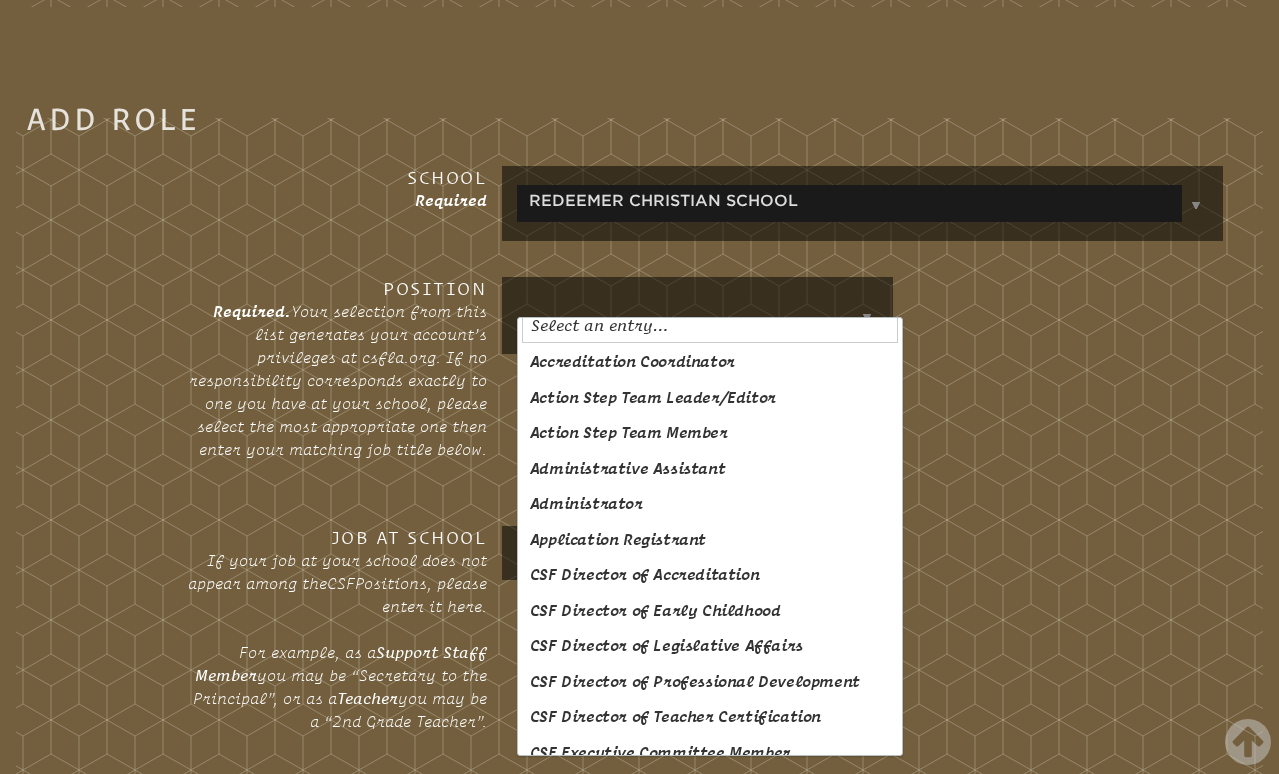 scroll, scrollTop: 0, scrollLeft: 0, axis: both 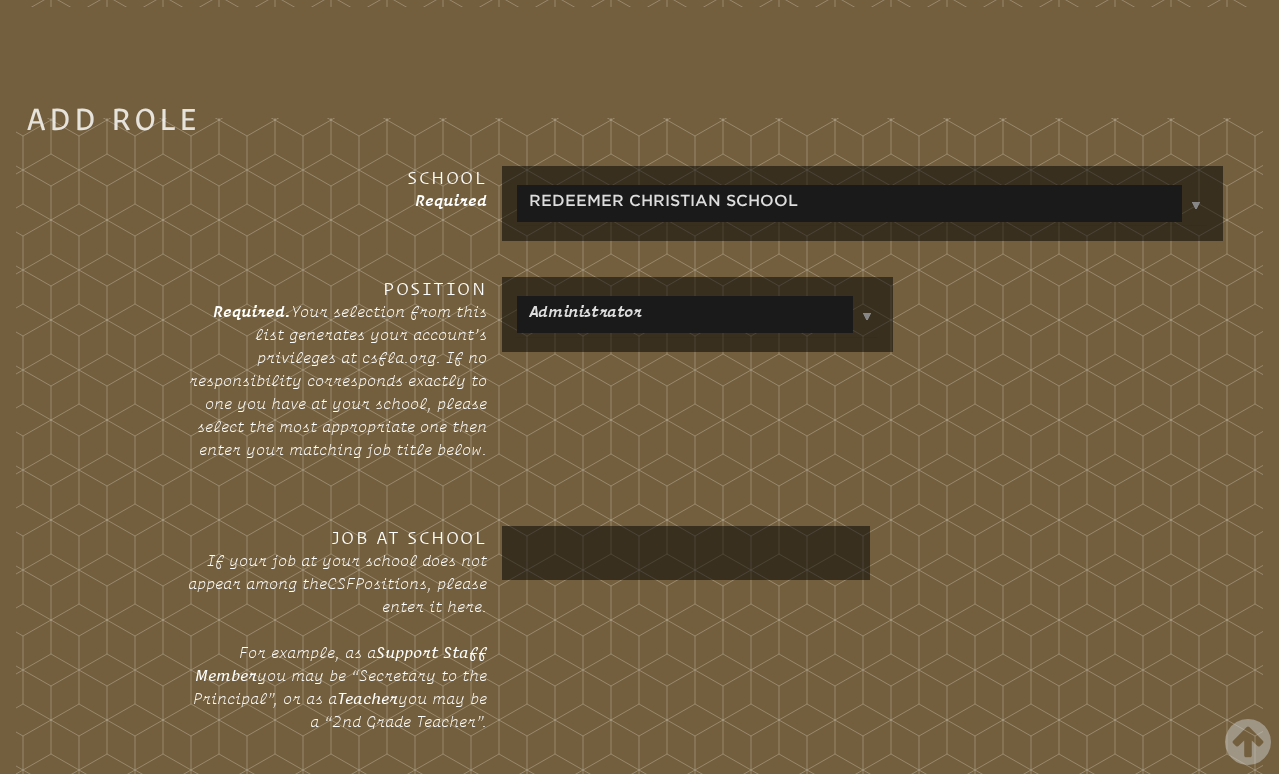 click on "Find a School
Key
Name
City
1 Bethany Christian School    Fort Lauderdale 33316 2 Bradenton Christian School    2   Main Campus Bradenton 34209 3 Preschool Bradenton 34209 4 Cambridge Christian School    5    1 Tampa 33614 5 Christ Church Academy     1 Vero Beach 32960 6 Christ Church Academy Vero Beach 32960 7 Church By the Sea School    Fort Lauderdale 33316 8 Cornerstone Academy    Cornerstone Academy: Gainesville 32606 9 Dunnellon Christian Academy    Dunnellon 34431 10 First Presbyterian Church of Orlando Weekday School    Orlando 32801 11 Geneva Classical Academy    Geneva Classical Academy: undefined Lakeland 33803 12 Grace Christian School of Ocala    Ocala 34480 13 Granada Presbyterian Day School    Granada Day School Miami 33134 14 Impact Christian Academy    32225 15" at bounding box center [639, -88] 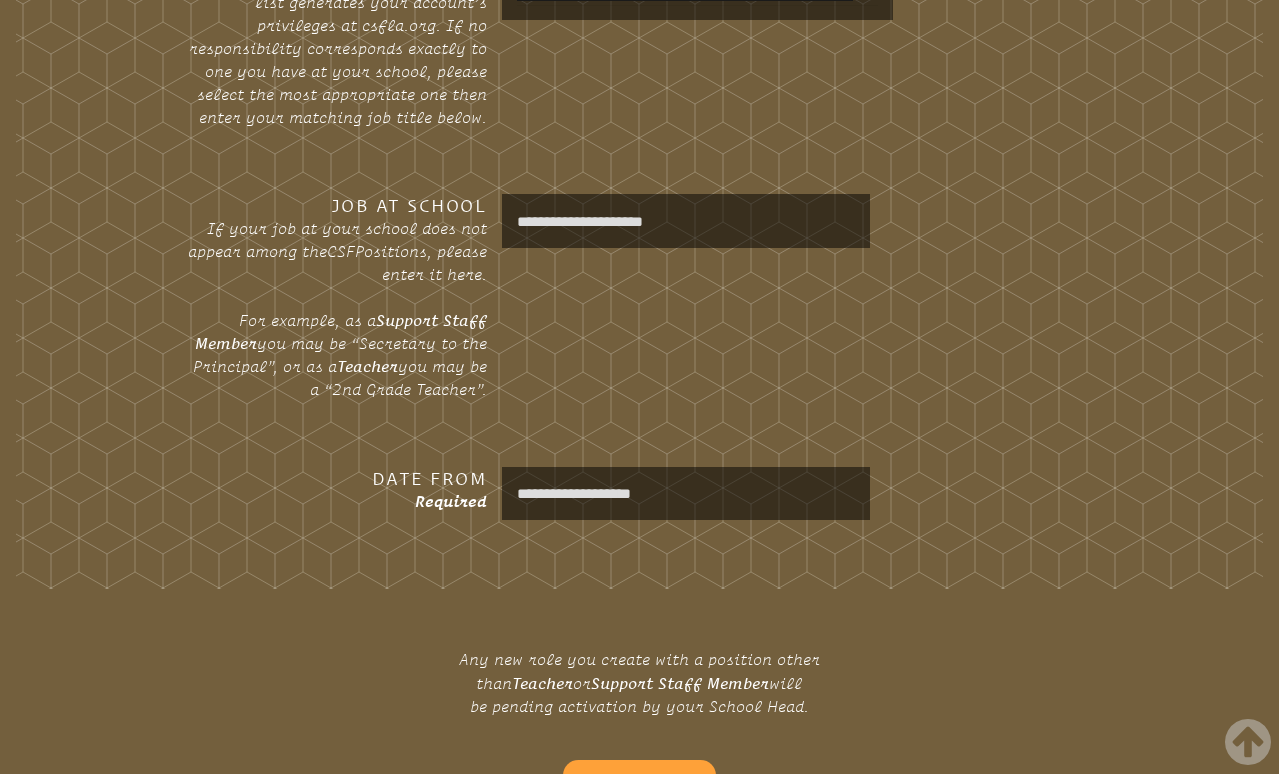 scroll, scrollTop: 2423, scrollLeft: 0, axis: vertical 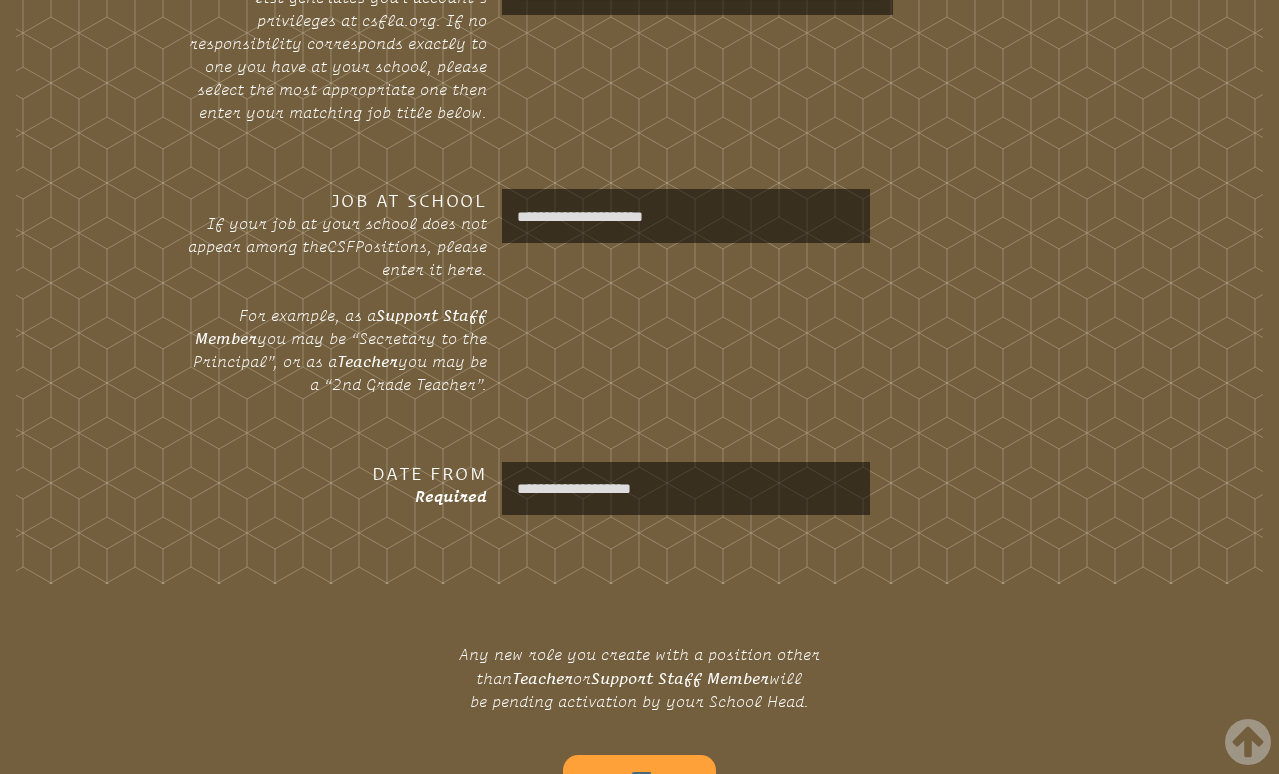 type on "**********" 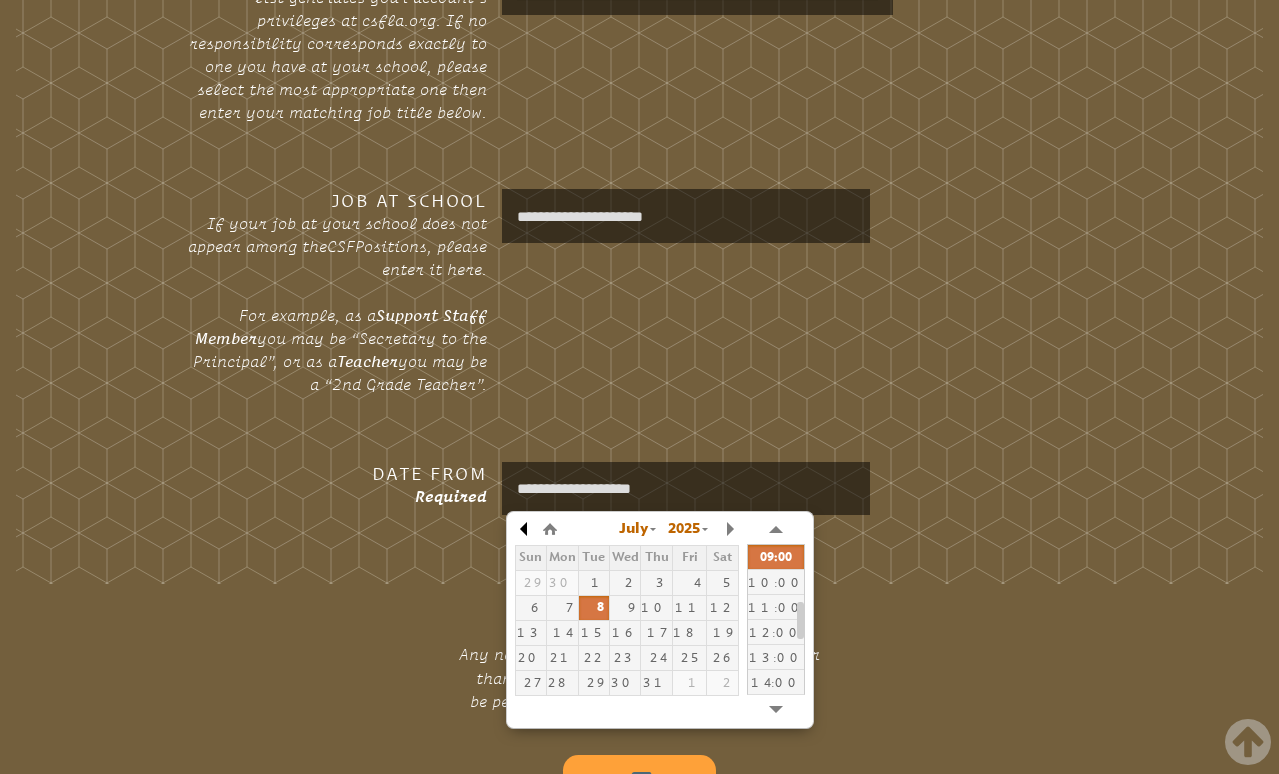 click at bounding box center (525, 529) 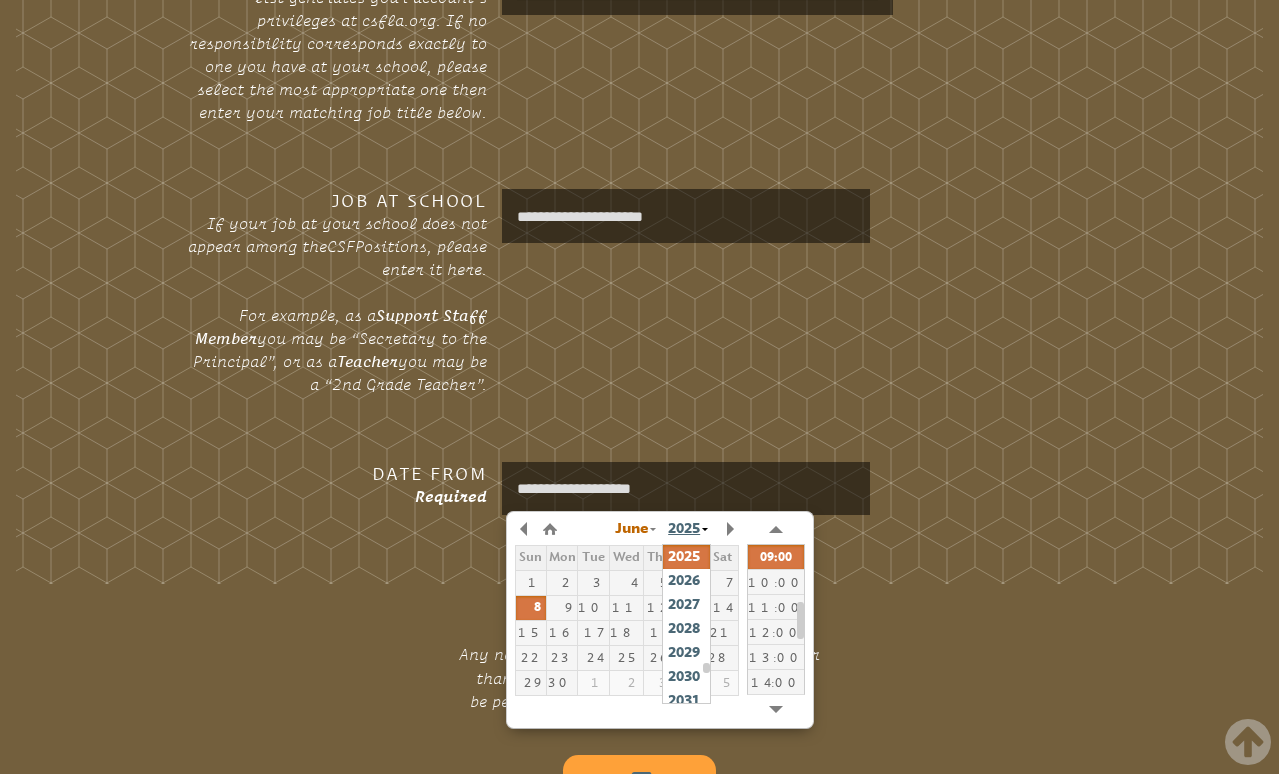 click on "2025" at bounding box center [684, 529] 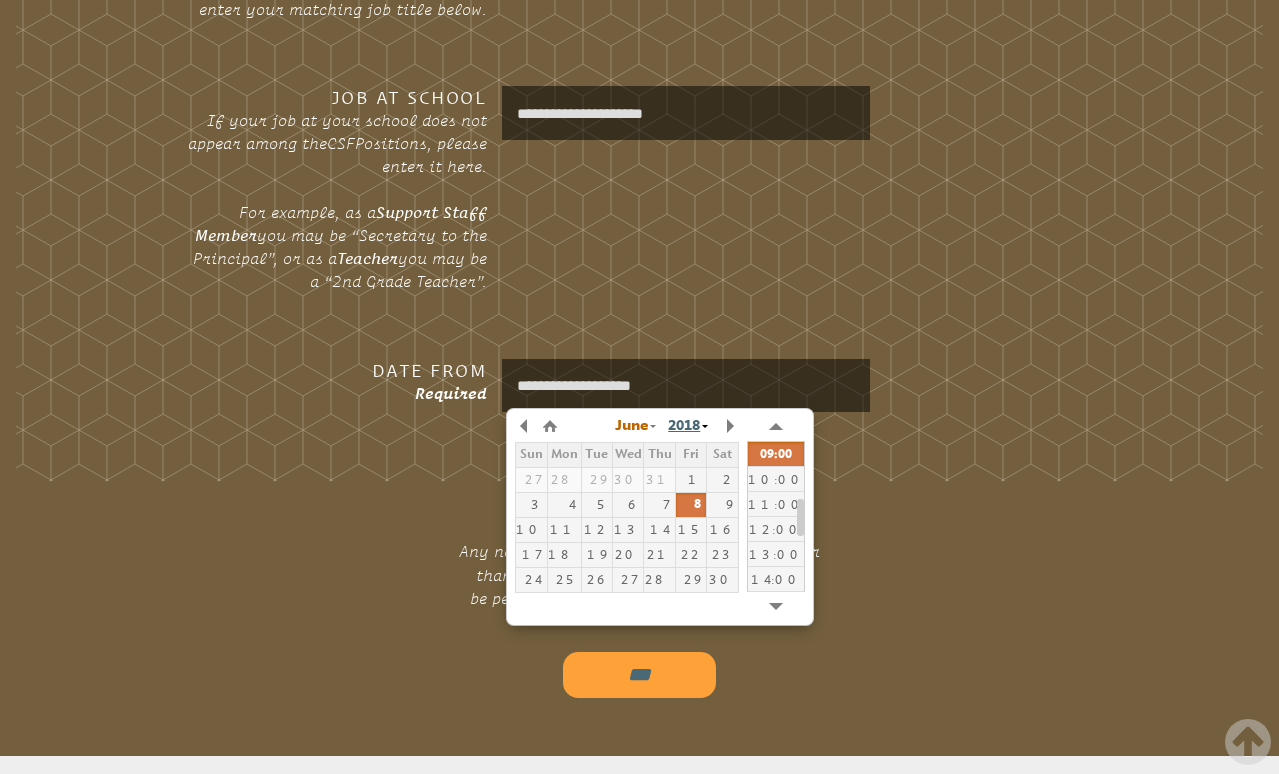 scroll, scrollTop: 2533, scrollLeft: 0, axis: vertical 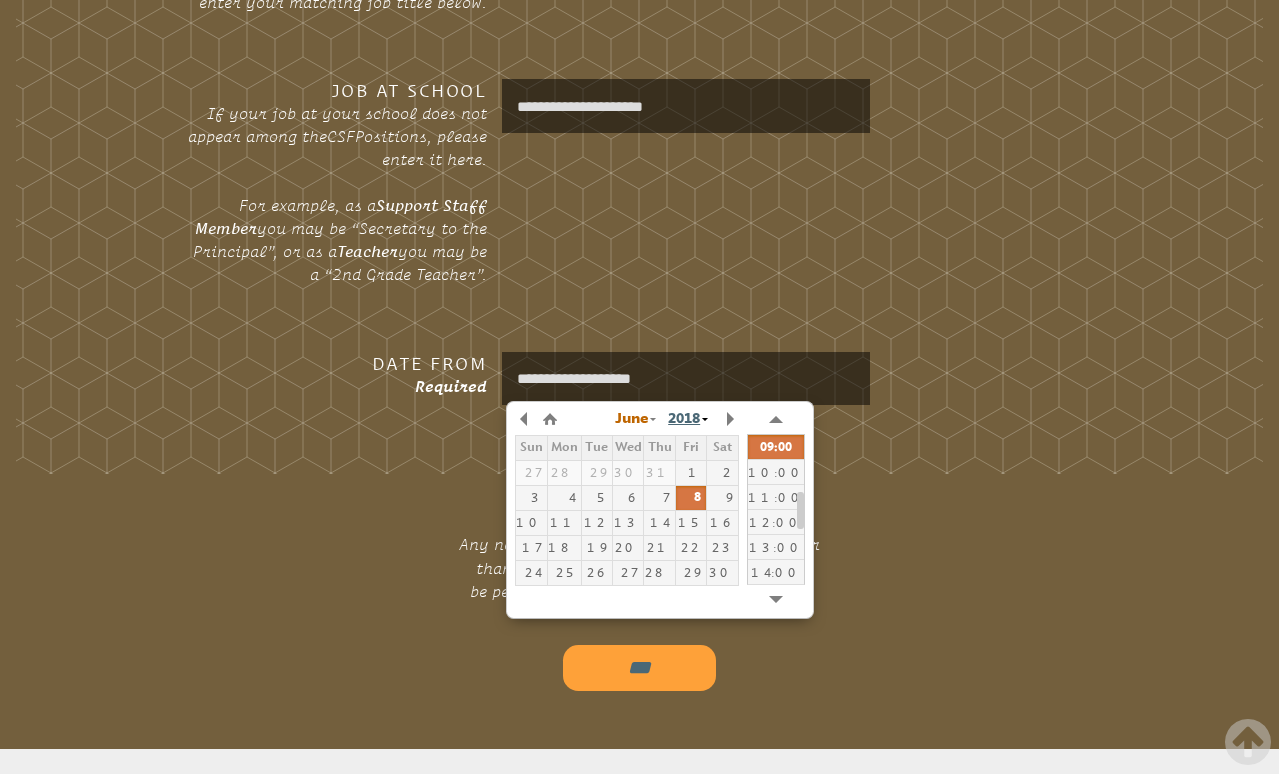 type on "**********" 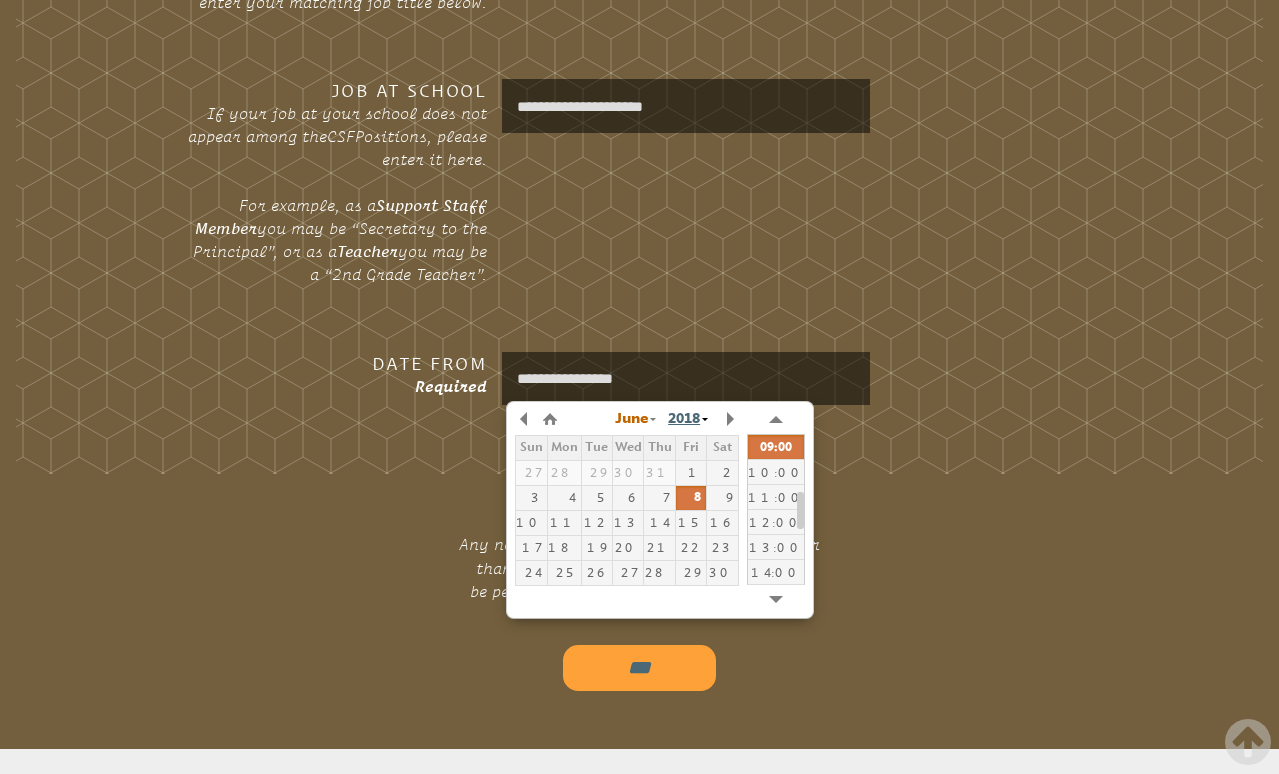click on "***" at bounding box center (639, 668) 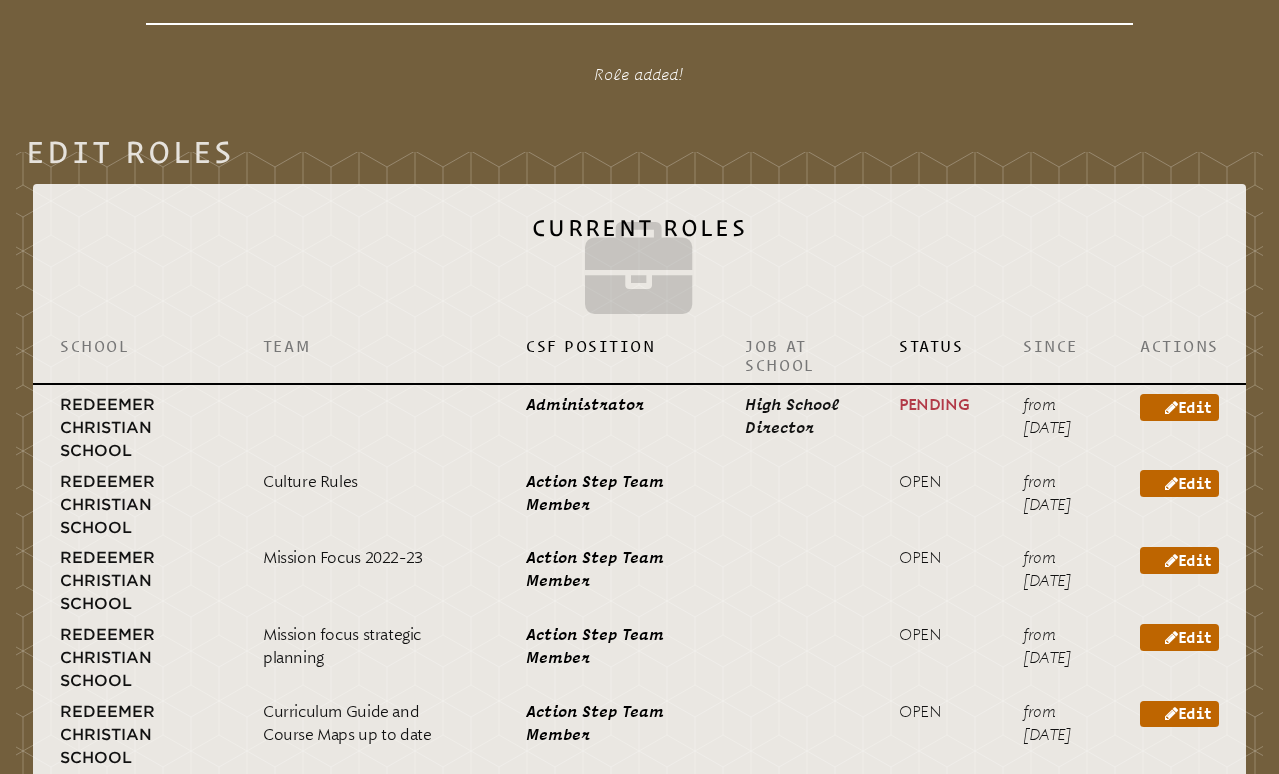 scroll, scrollTop: 607, scrollLeft: 0, axis: vertical 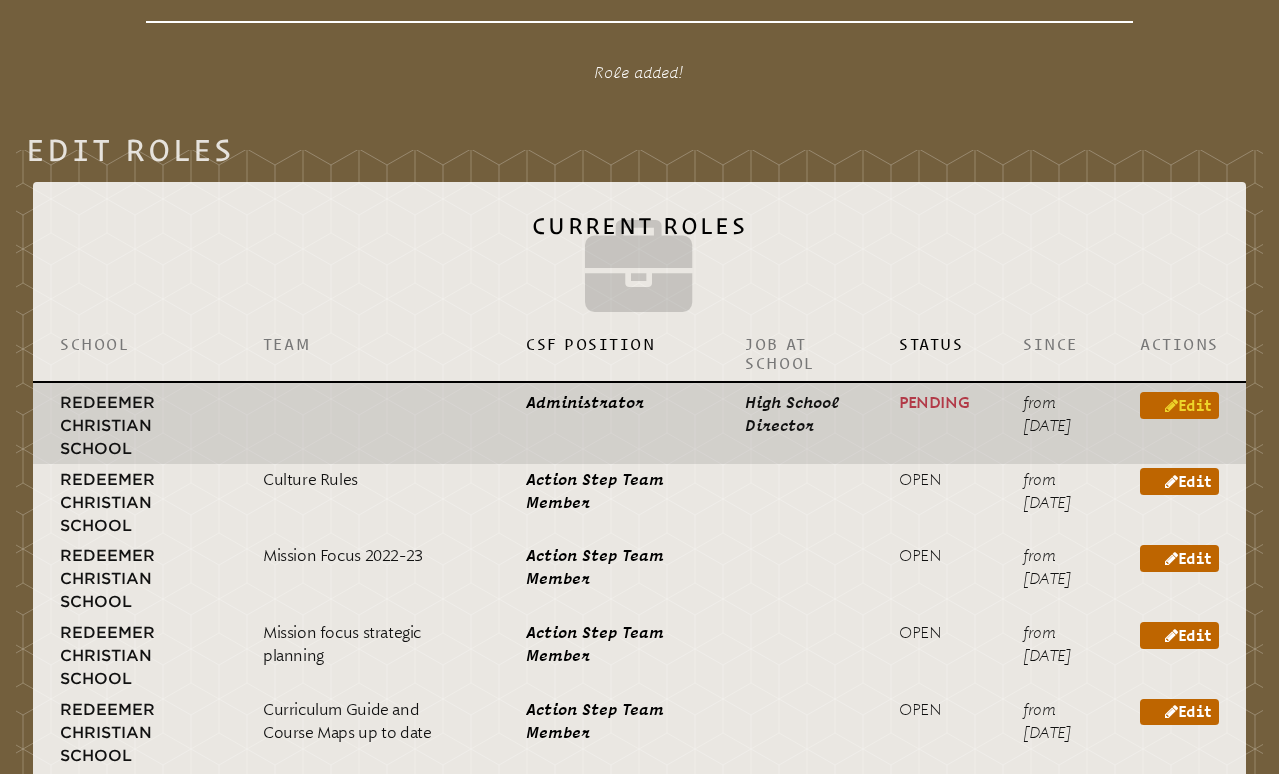 click on "Edit" at bounding box center [1179, 405] 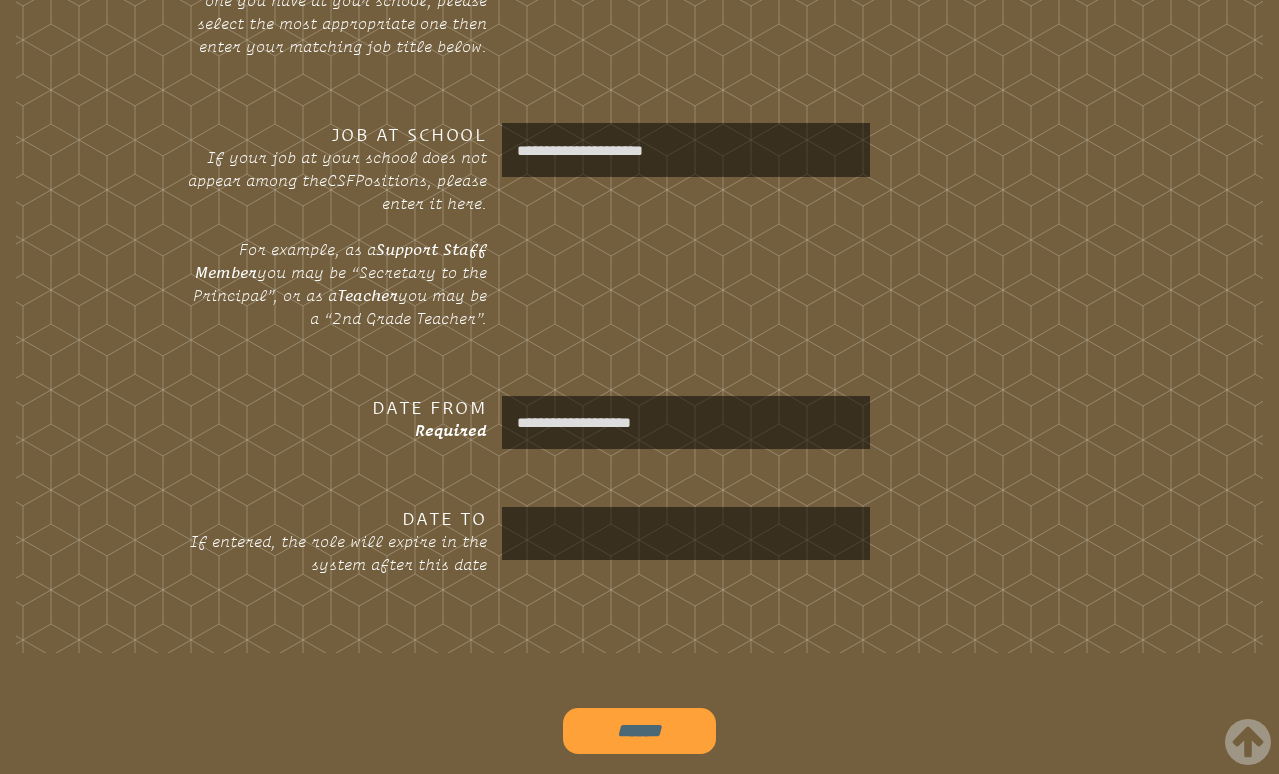 scroll, scrollTop: 989, scrollLeft: 0, axis: vertical 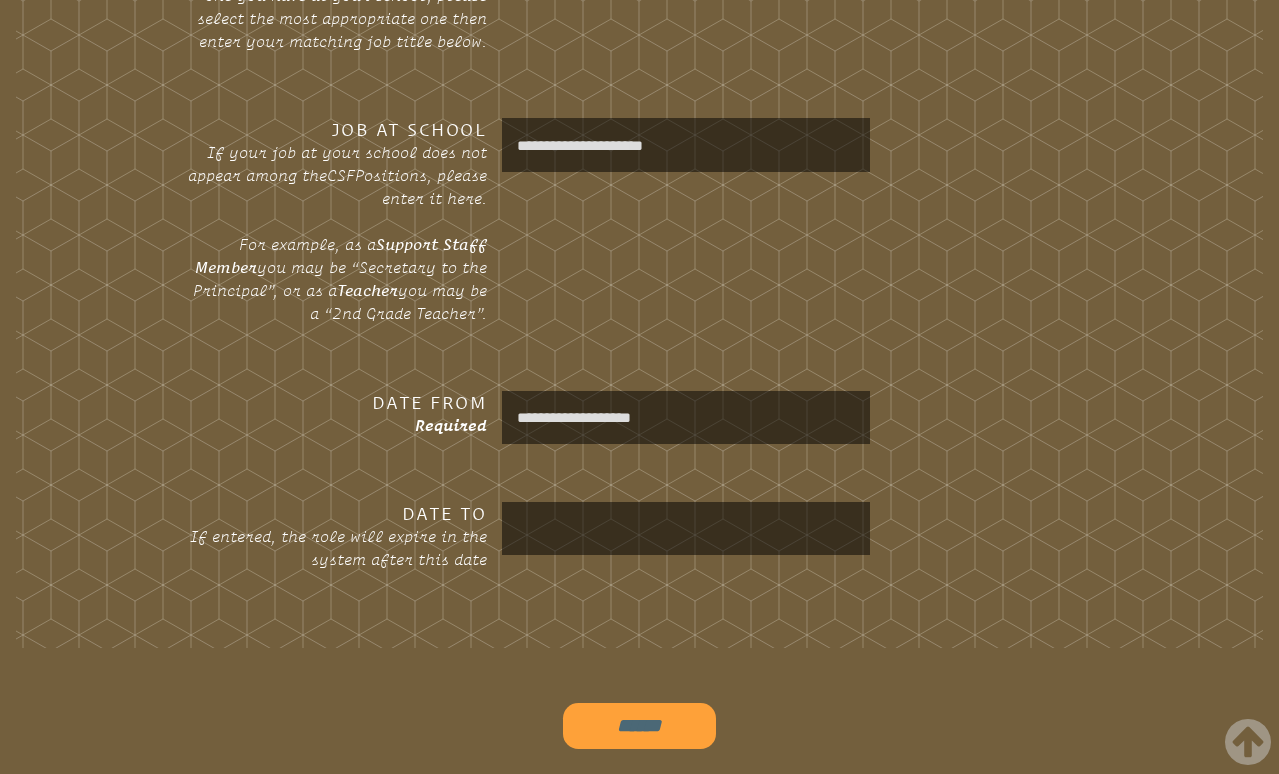 click on "**********" at bounding box center [686, 417] 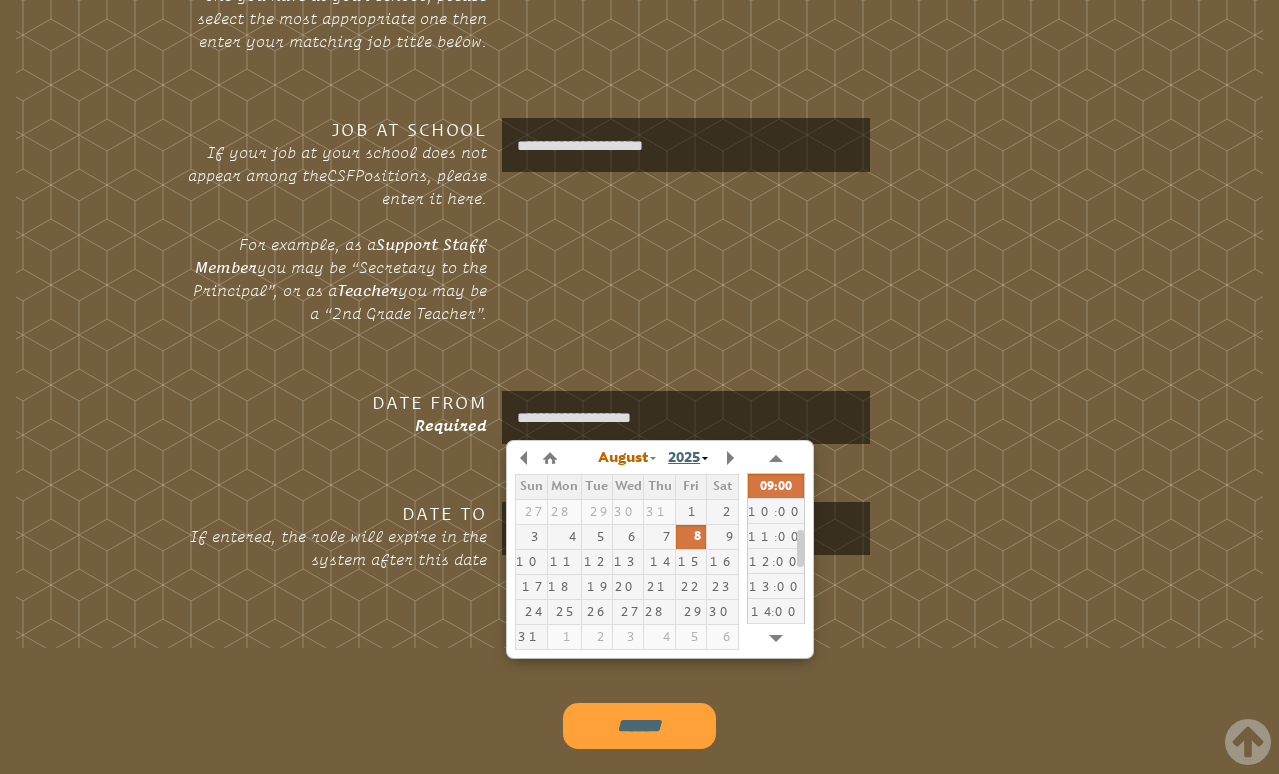 click on "2025" at bounding box center [684, 458] 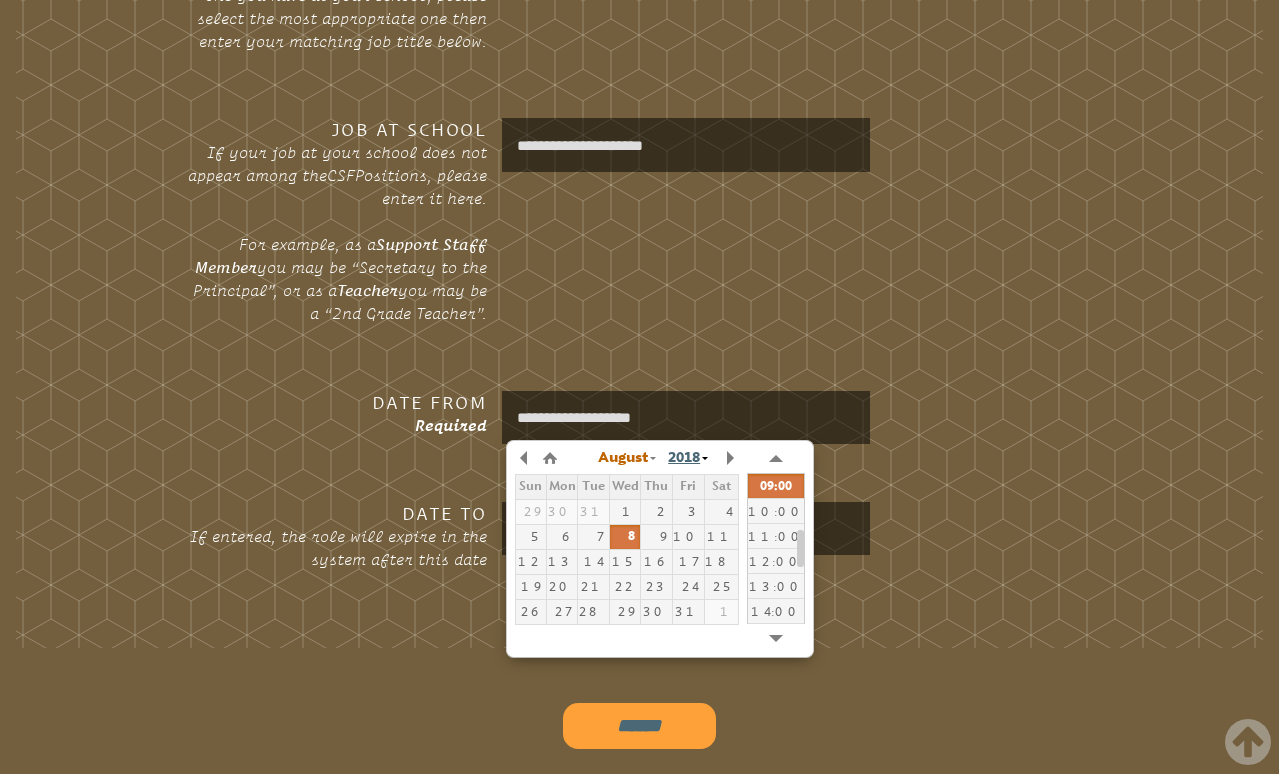 type on "**********" 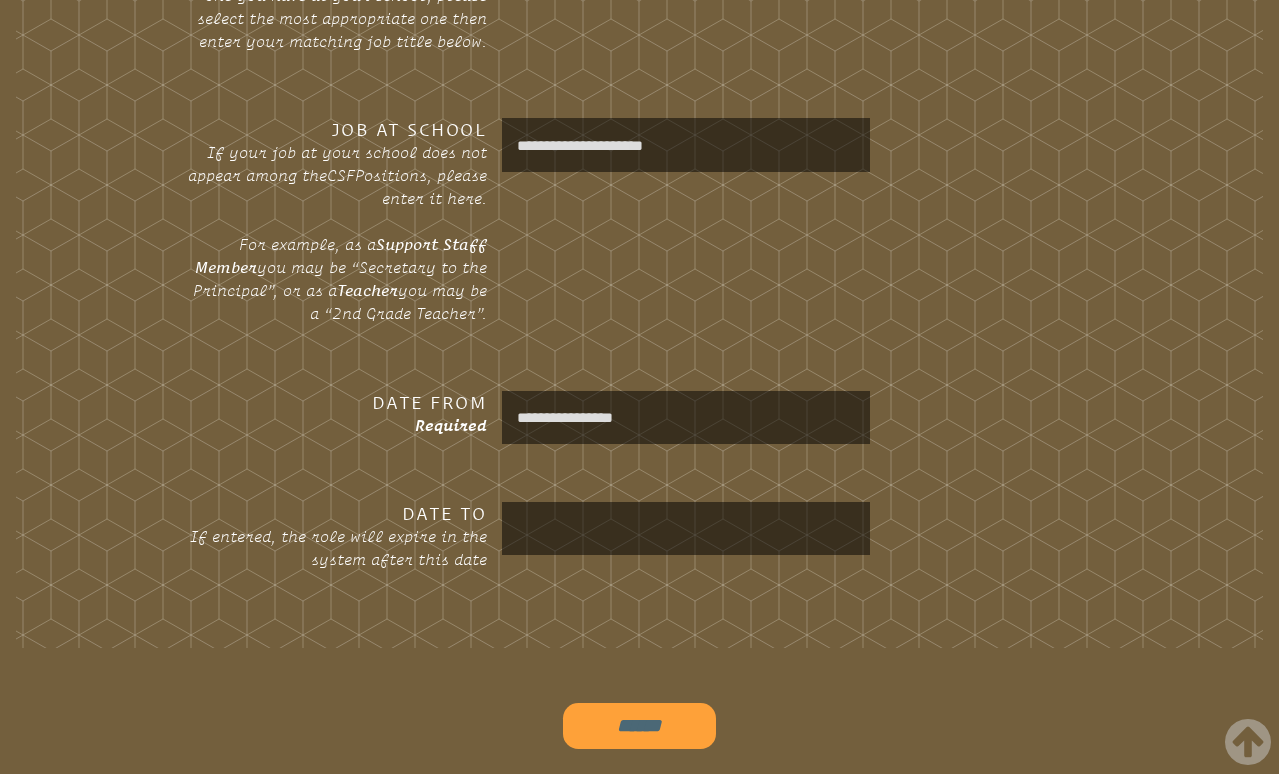 click on "******" at bounding box center (639, 726) 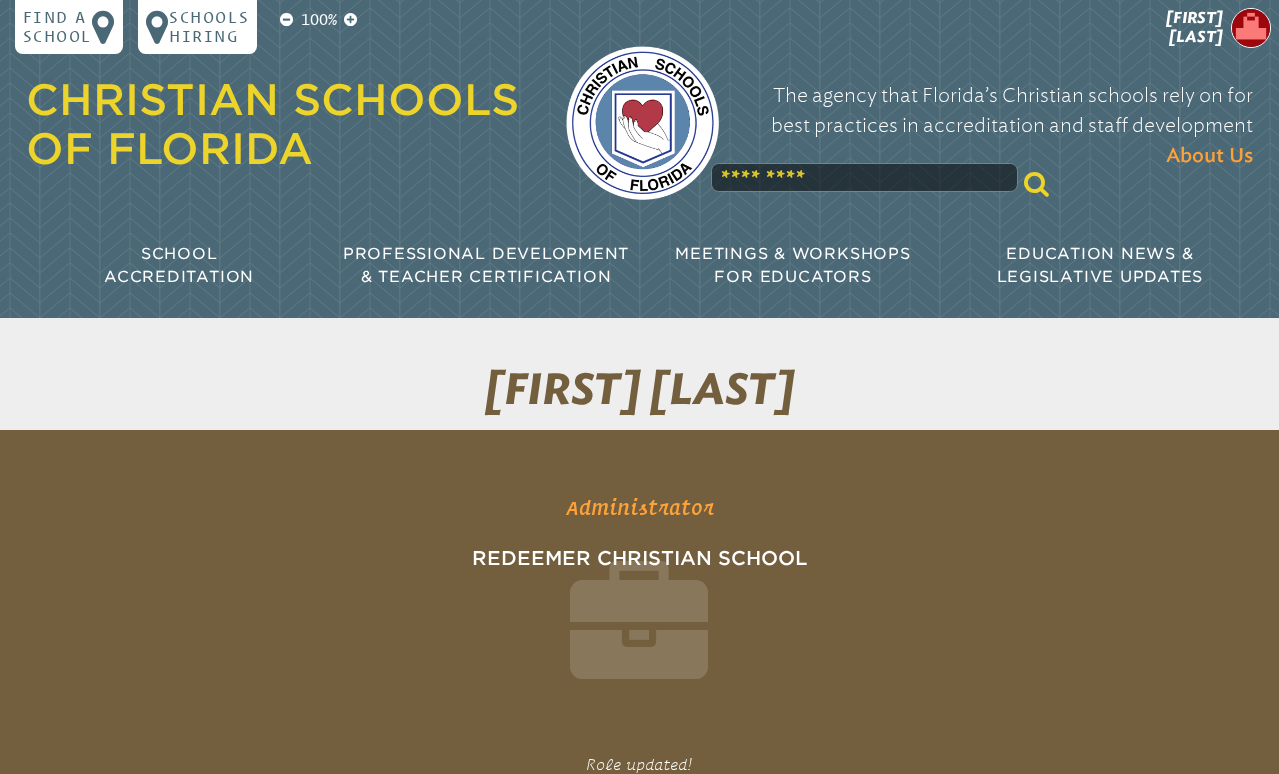 scroll, scrollTop: 0, scrollLeft: 0, axis: both 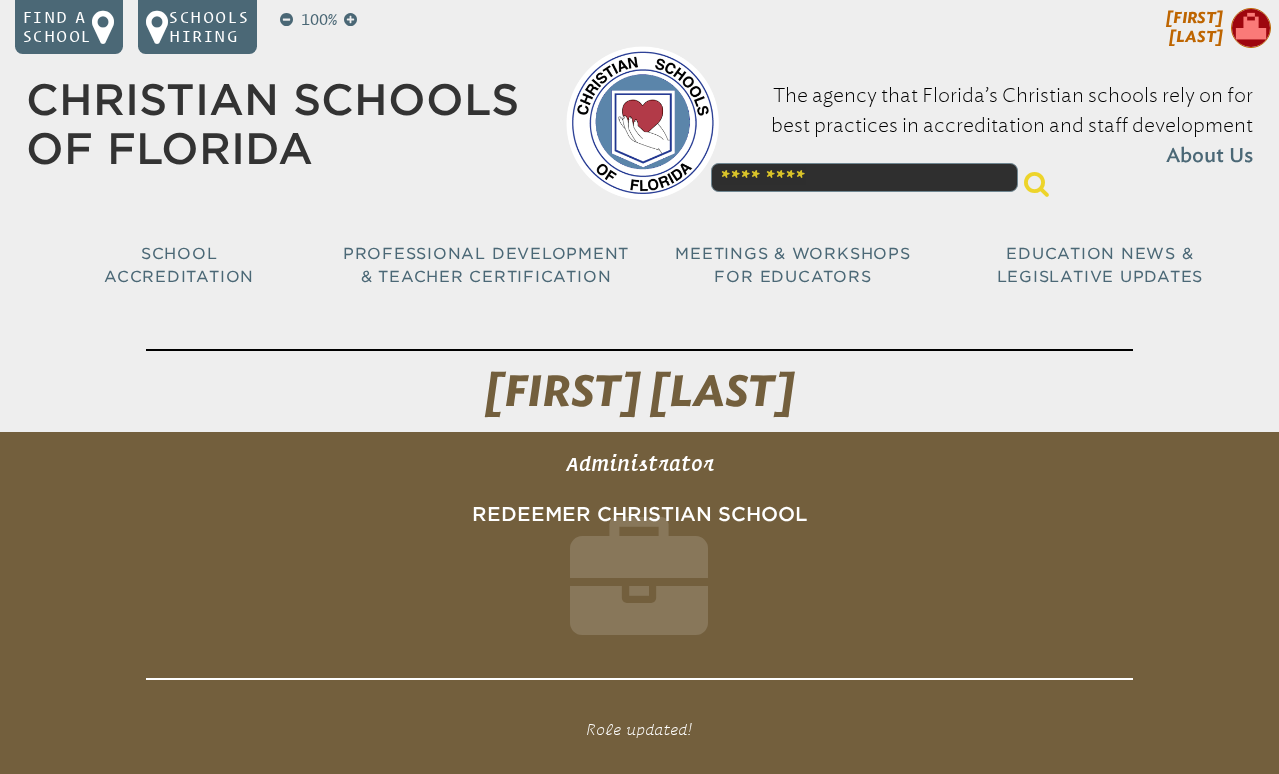 click at bounding box center [1251, 28] 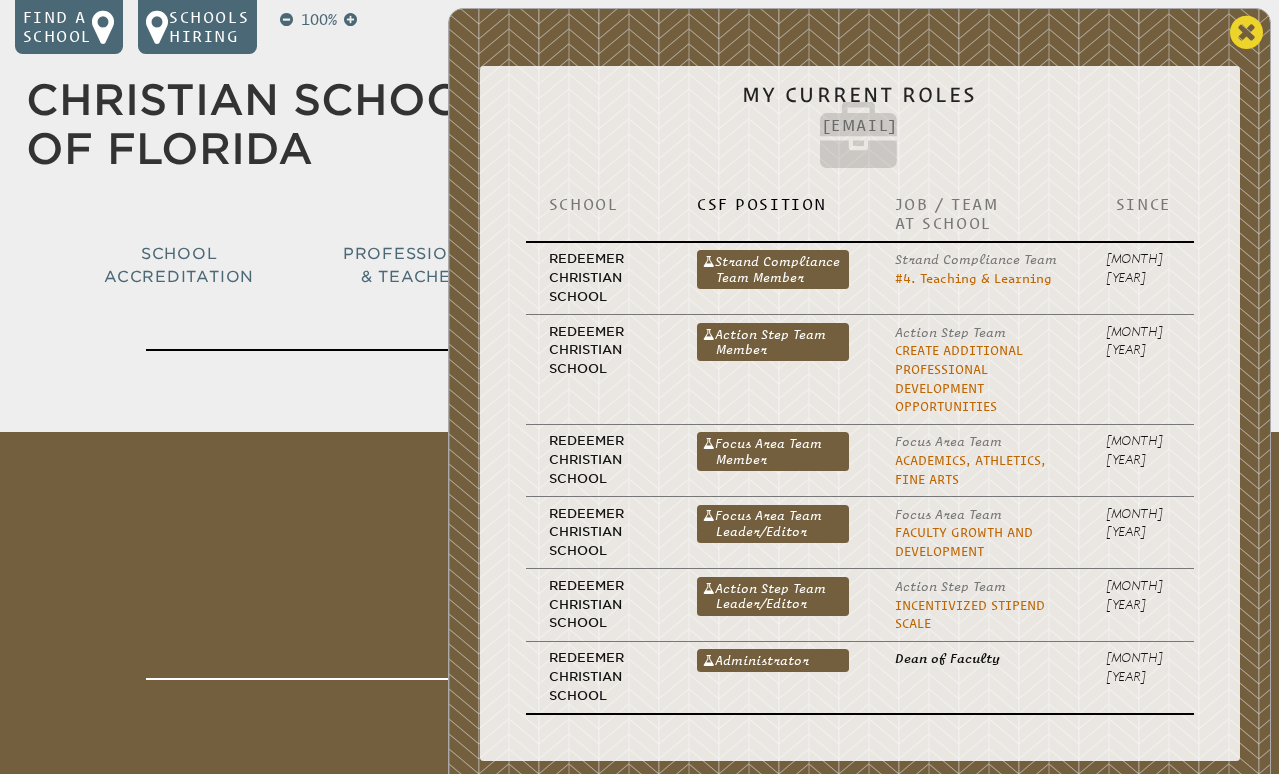 click at bounding box center (1246, 32) 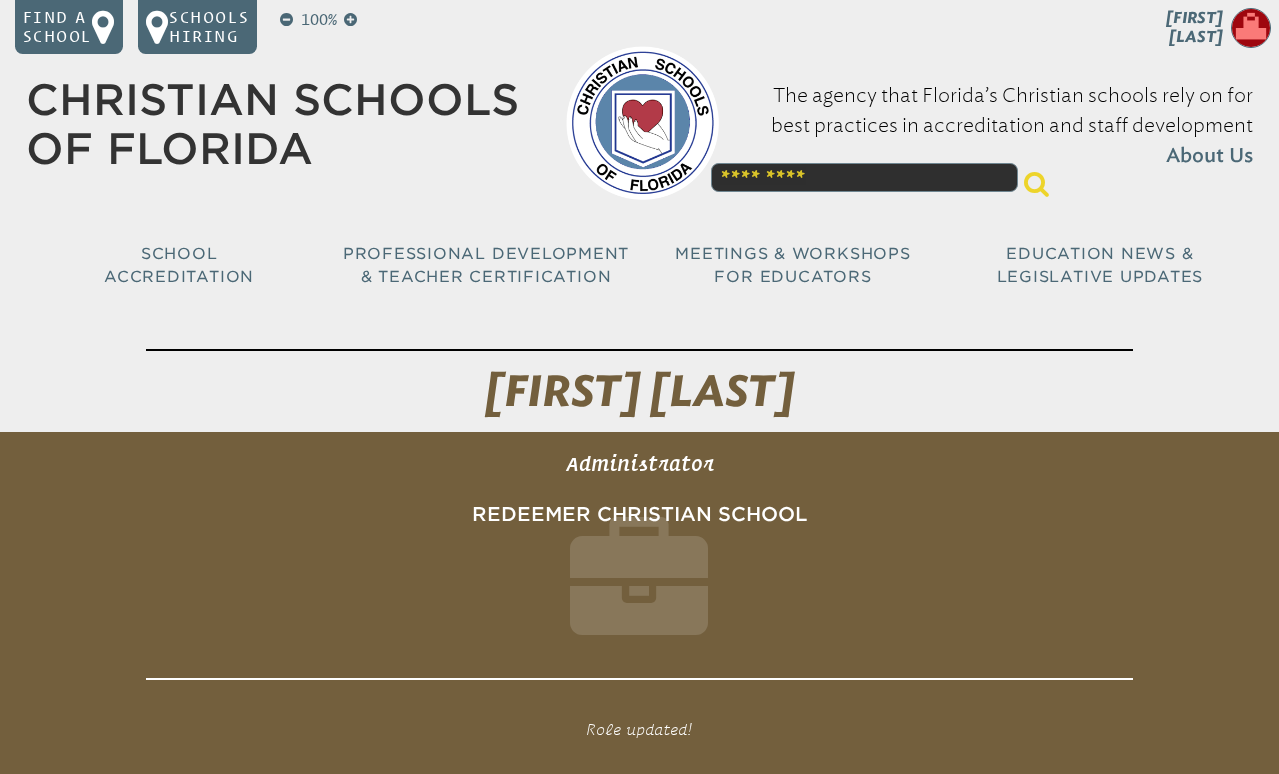 click at bounding box center [1251, 28] 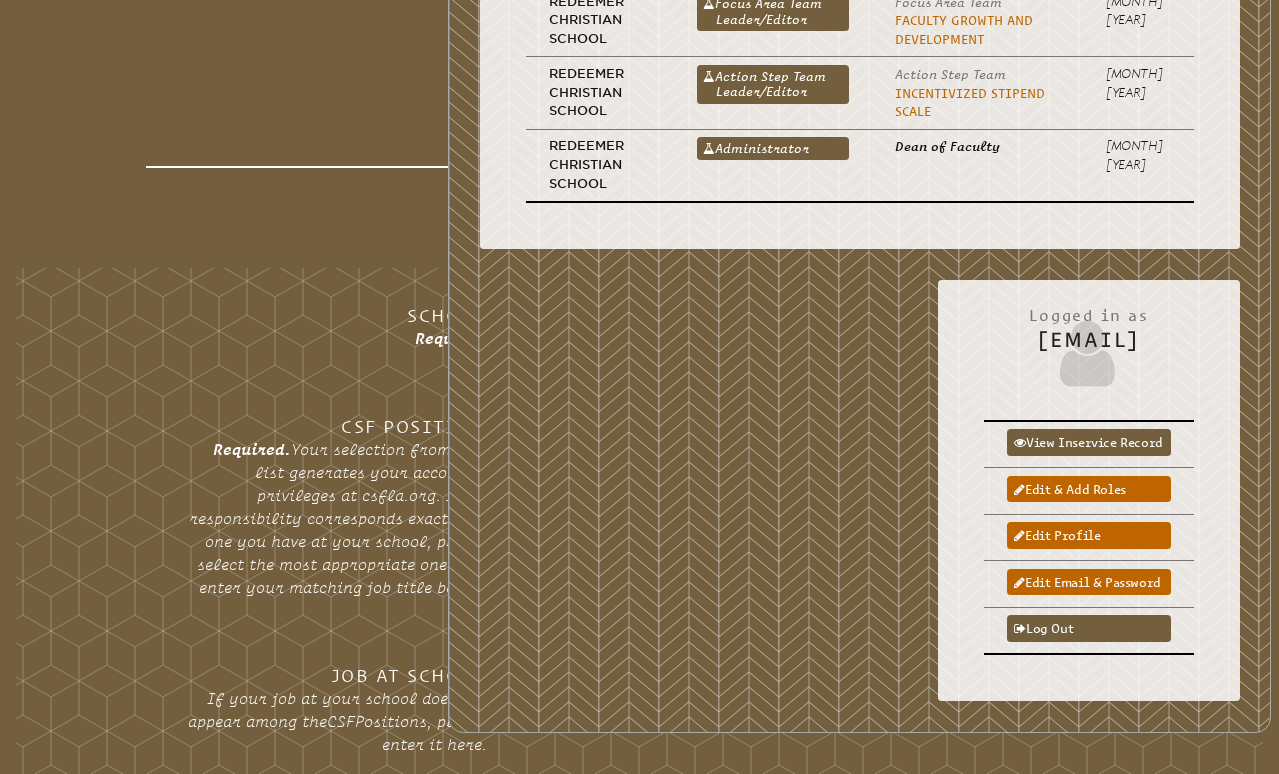 scroll, scrollTop: 522, scrollLeft: 0, axis: vertical 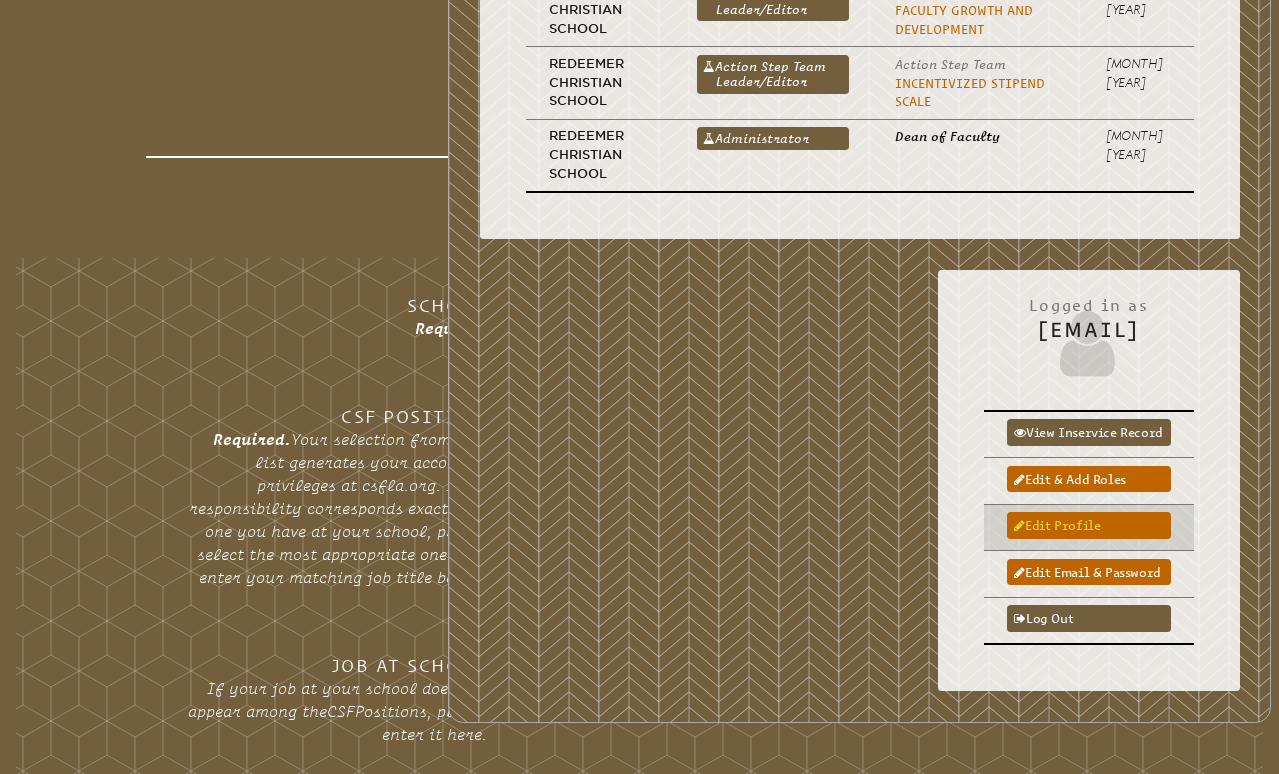 click on "Edit profile" at bounding box center [1089, 525] 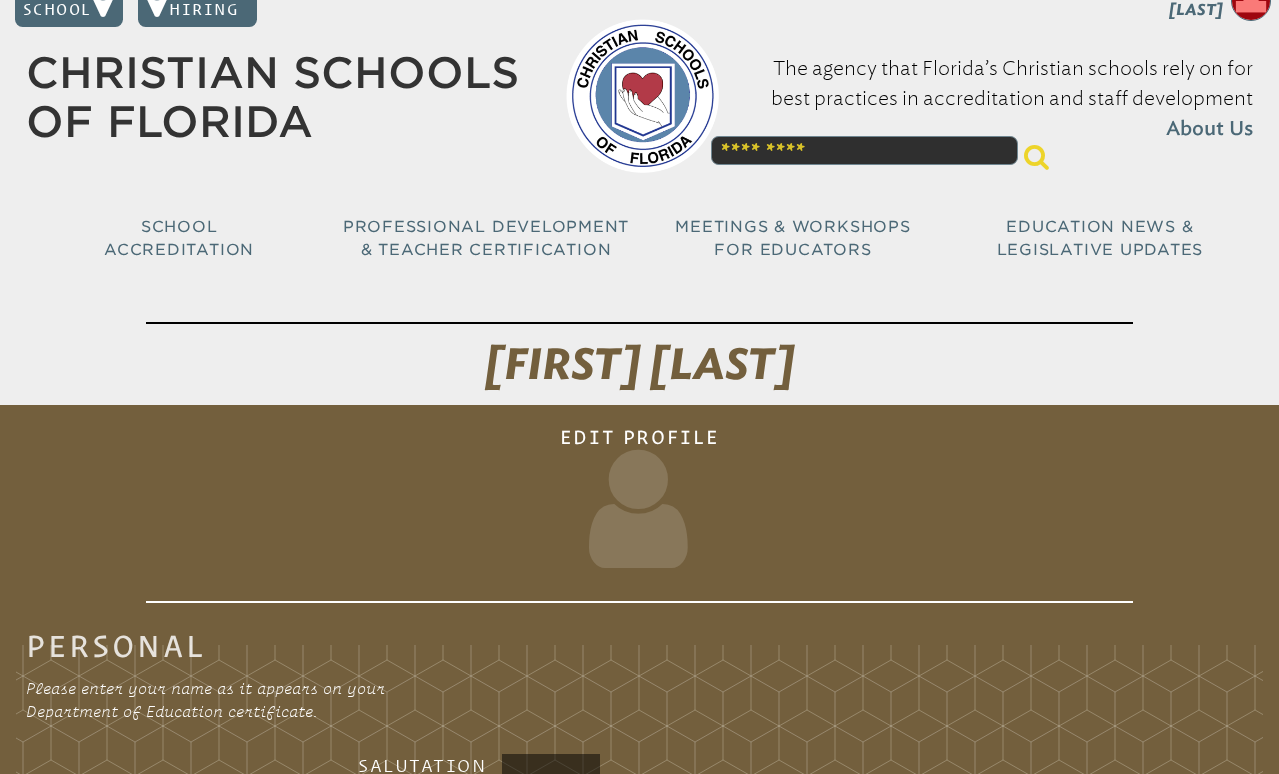 scroll, scrollTop: 0, scrollLeft: 0, axis: both 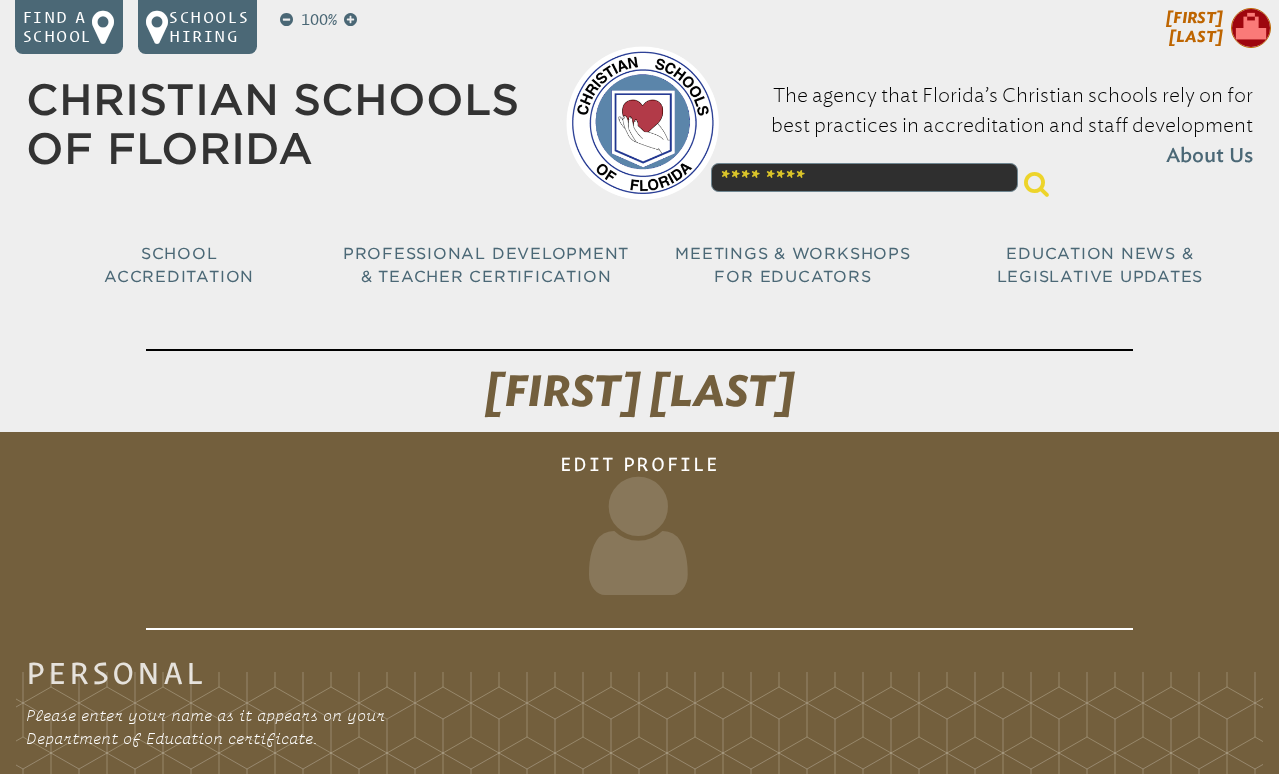 click at bounding box center (1251, 28) 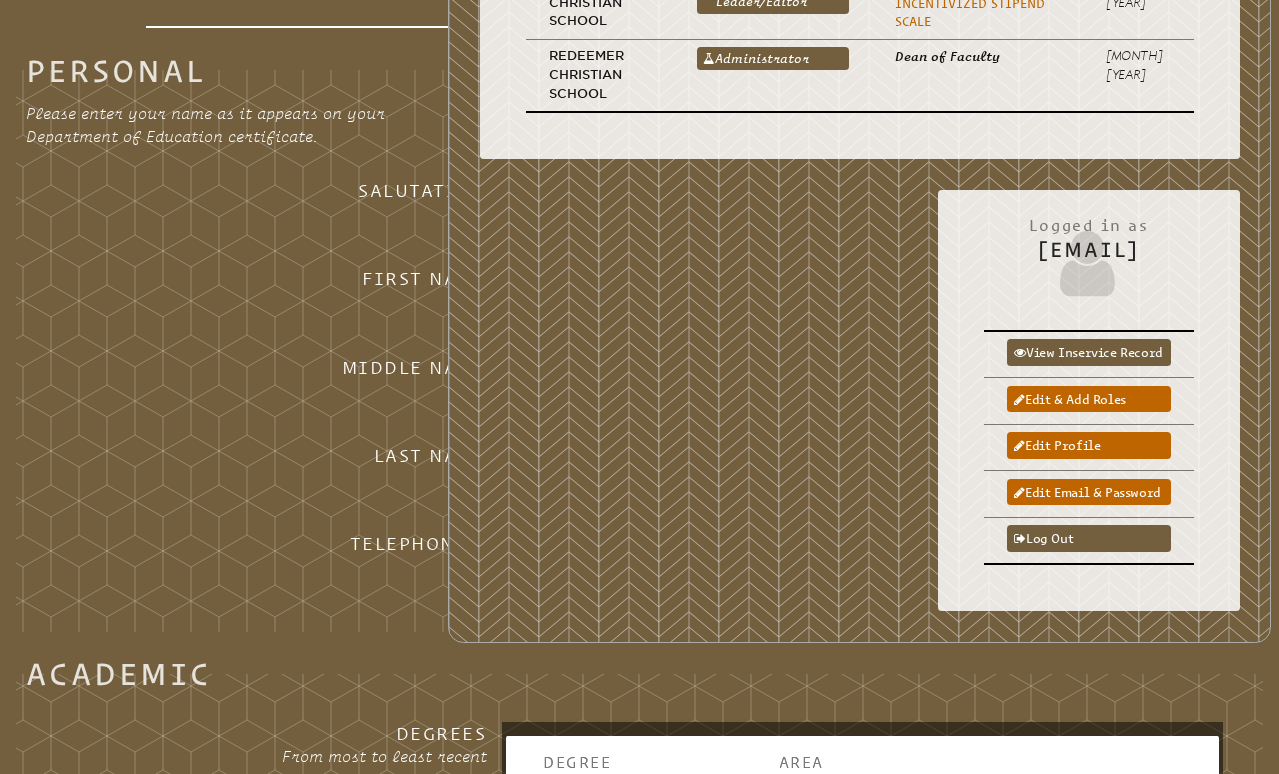 scroll, scrollTop: 608, scrollLeft: 0, axis: vertical 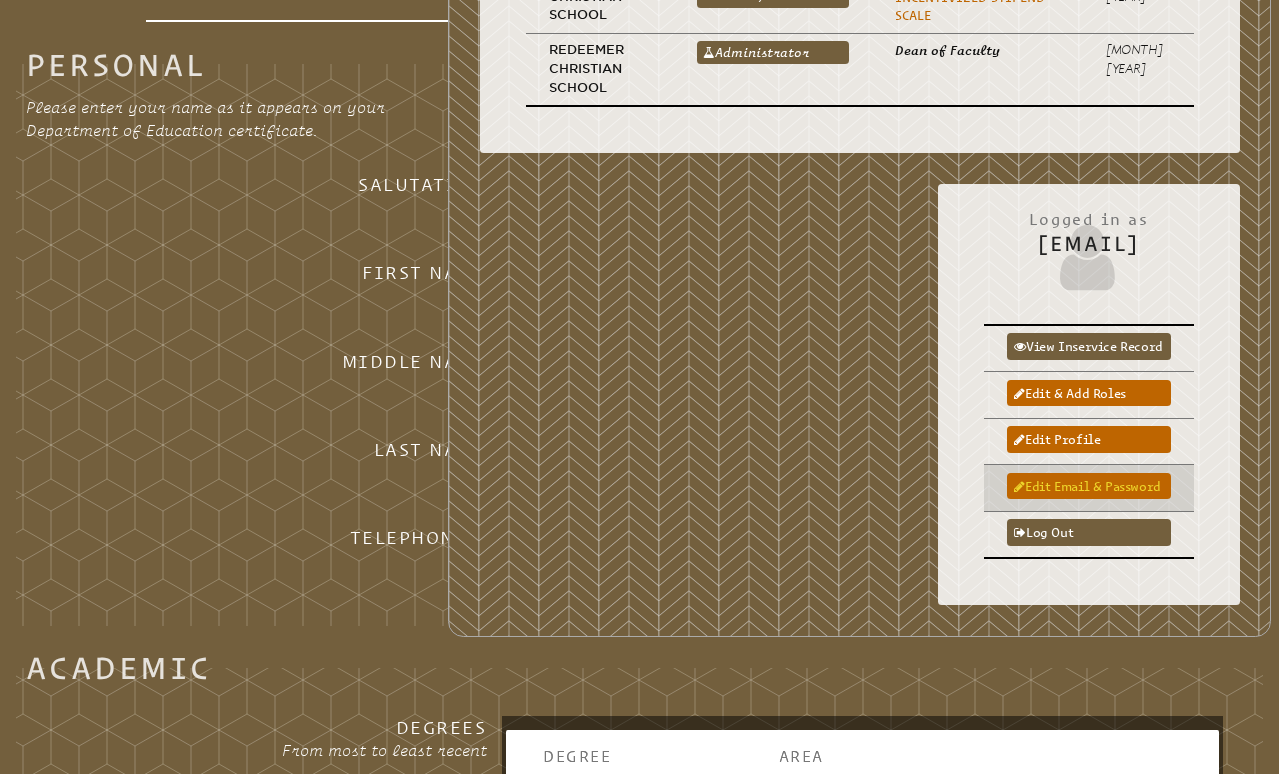 click on "Edit email & password" at bounding box center [1089, 486] 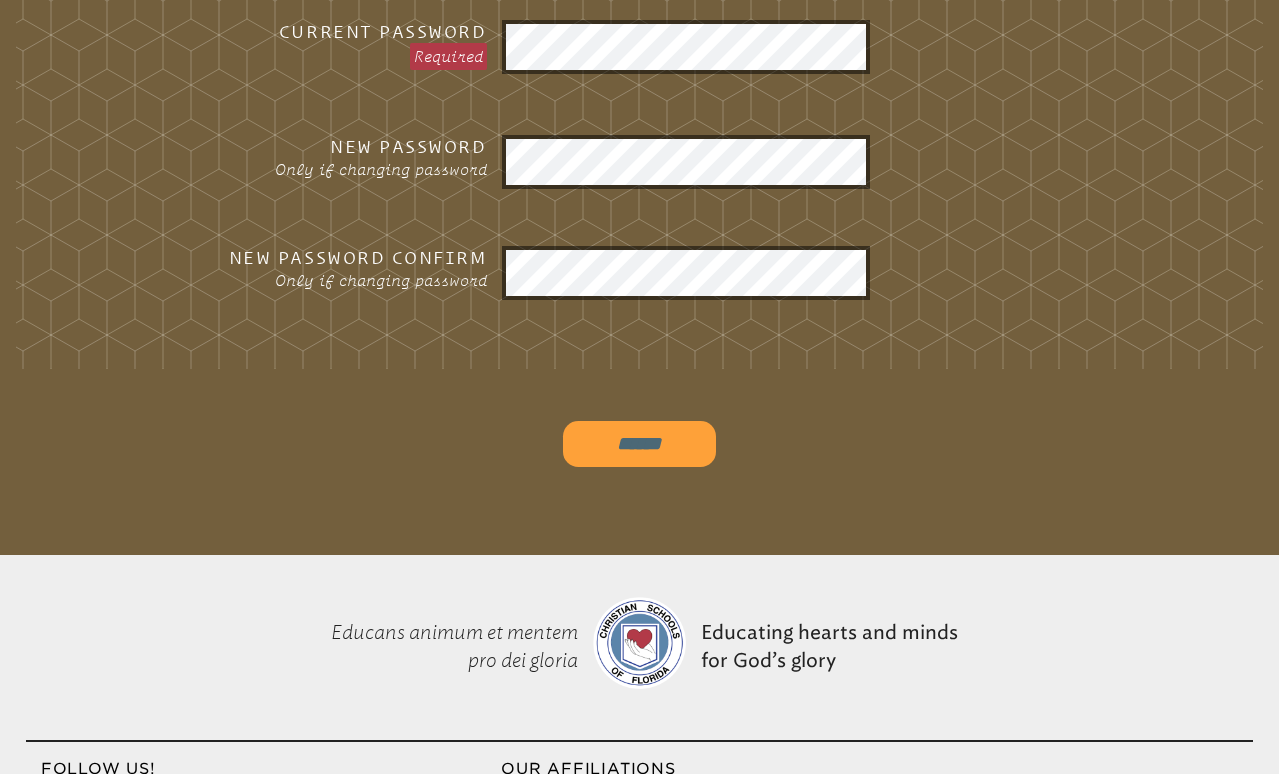 scroll, scrollTop: 753, scrollLeft: 0, axis: vertical 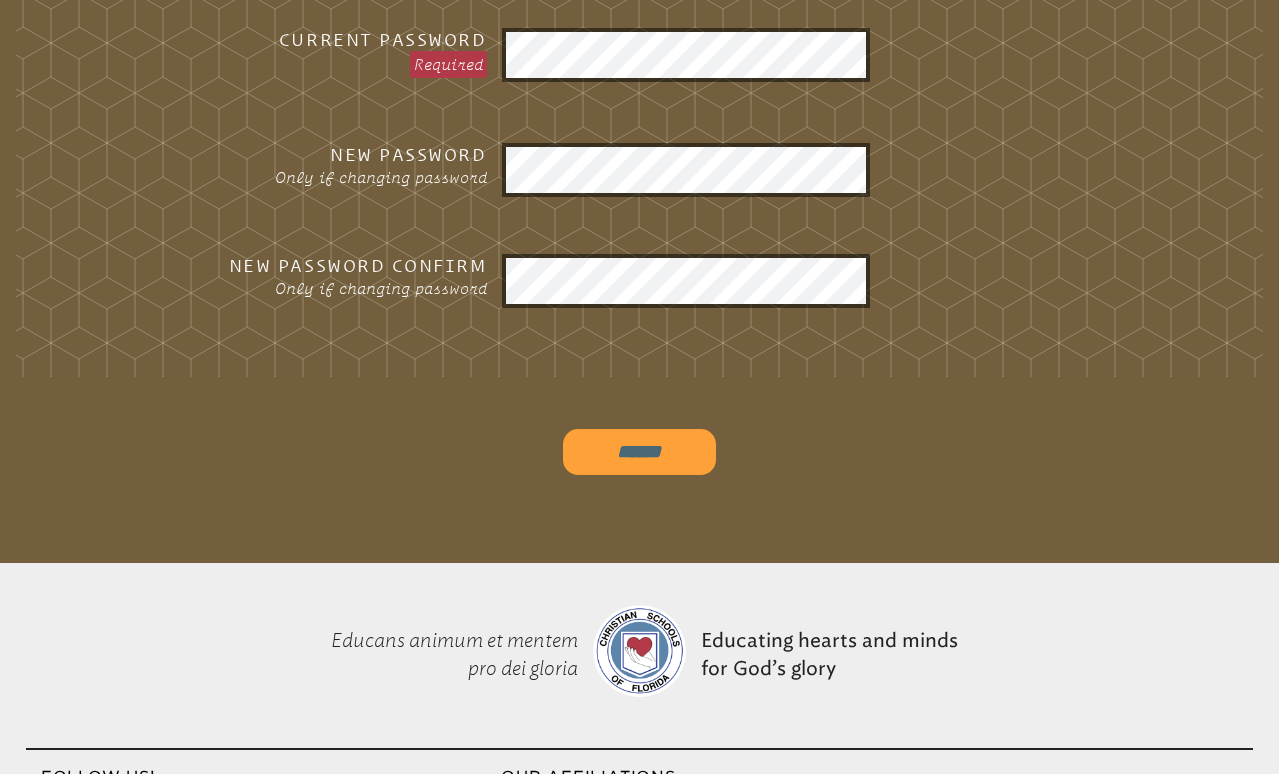 click on "******" at bounding box center [639, 452] 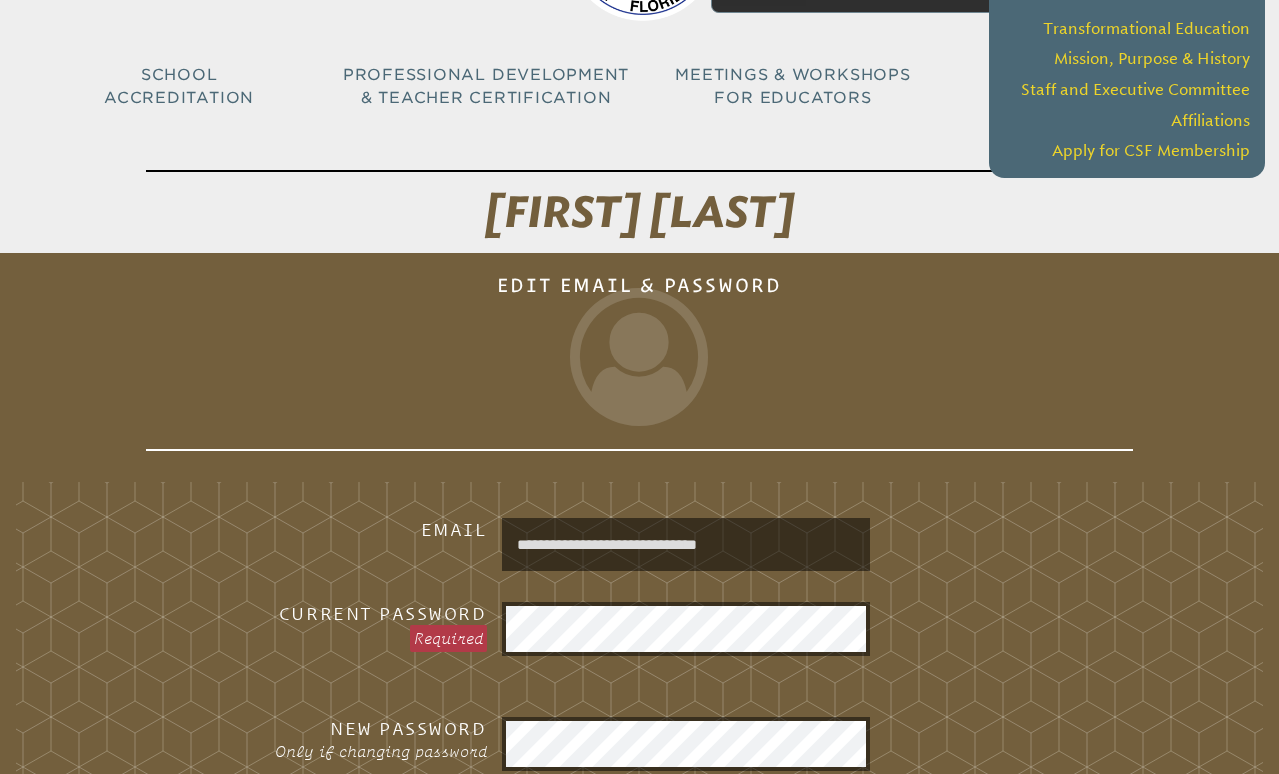 scroll, scrollTop: 0, scrollLeft: 0, axis: both 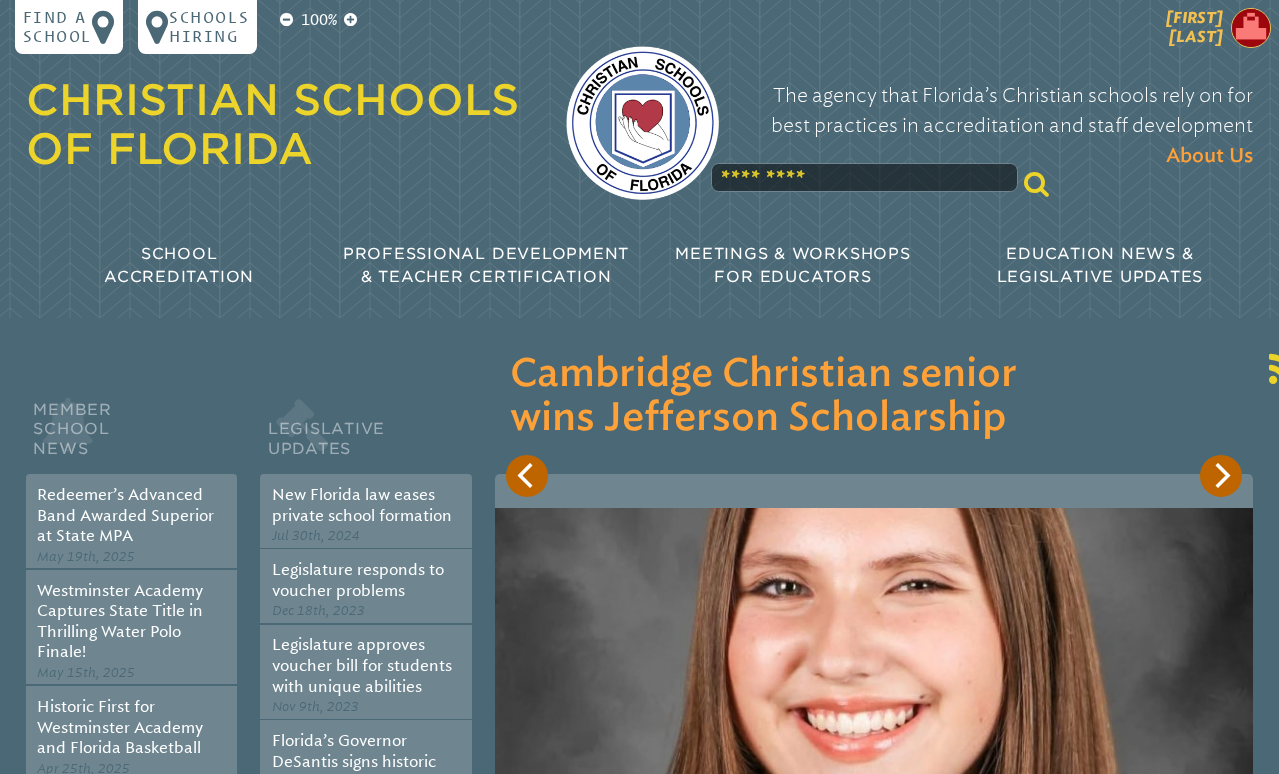 click at bounding box center (1251, 28) 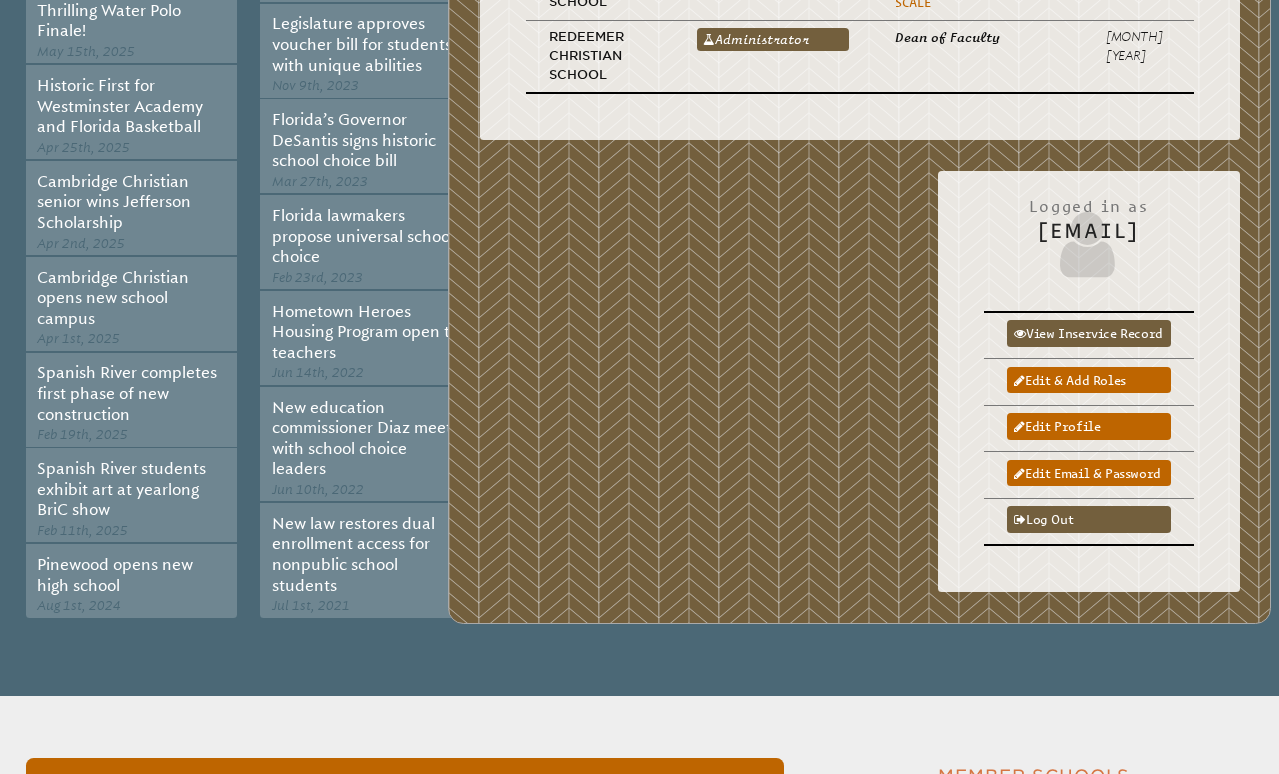 scroll, scrollTop: 622, scrollLeft: 0, axis: vertical 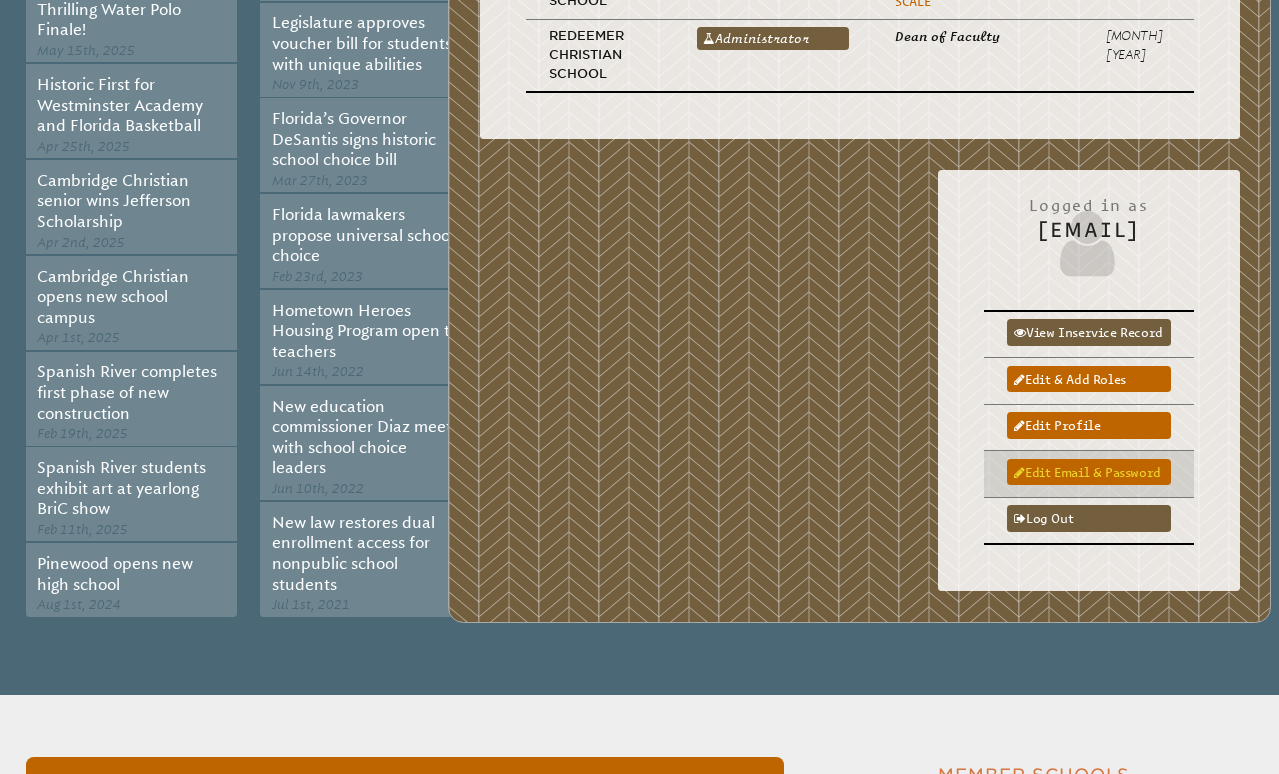 click on "Edit email & password" at bounding box center [1089, 472] 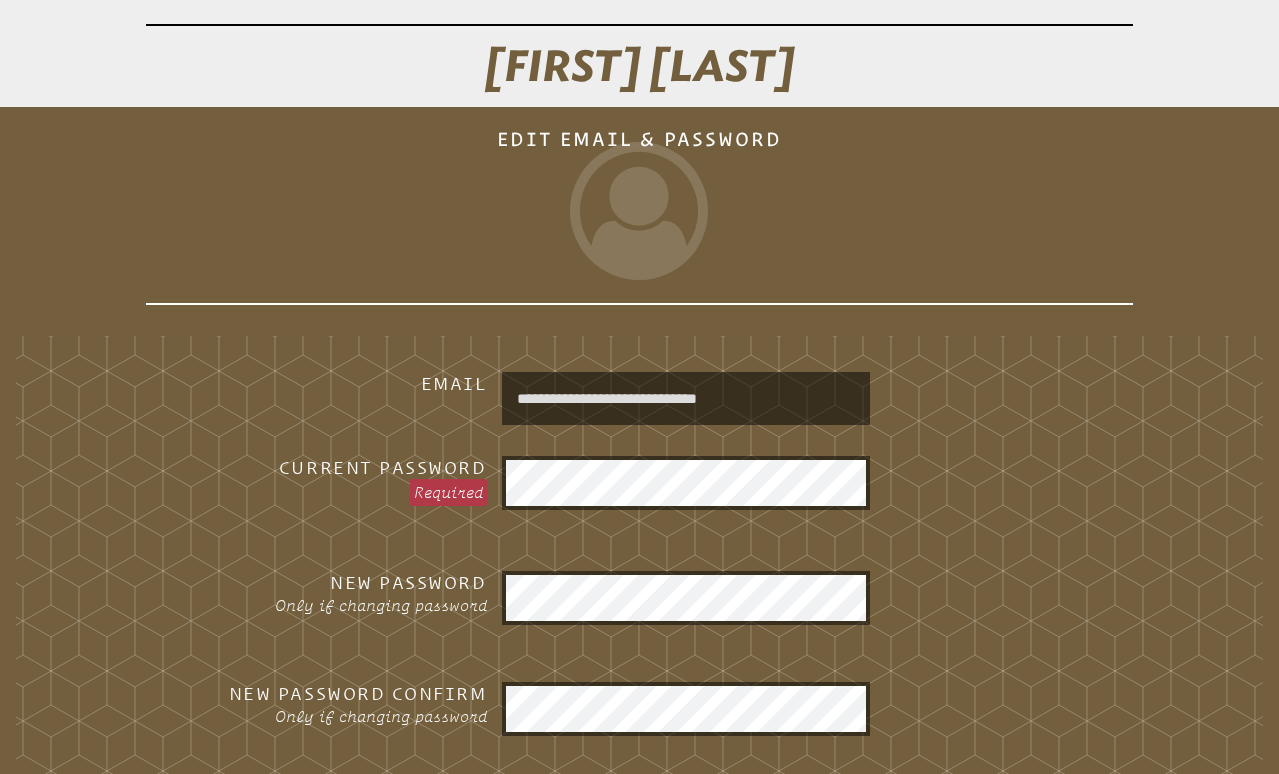 scroll, scrollTop: 0, scrollLeft: 0, axis: both 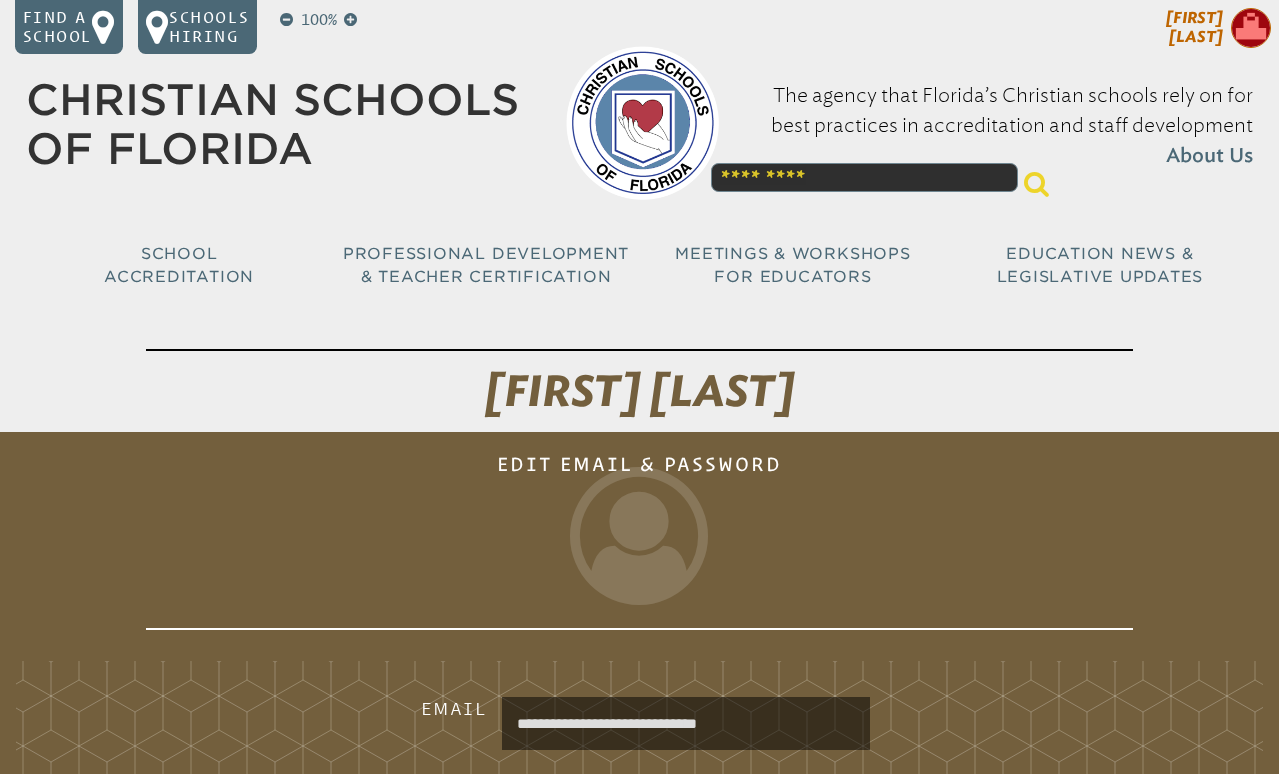 click at bounding box center (1251, 28) 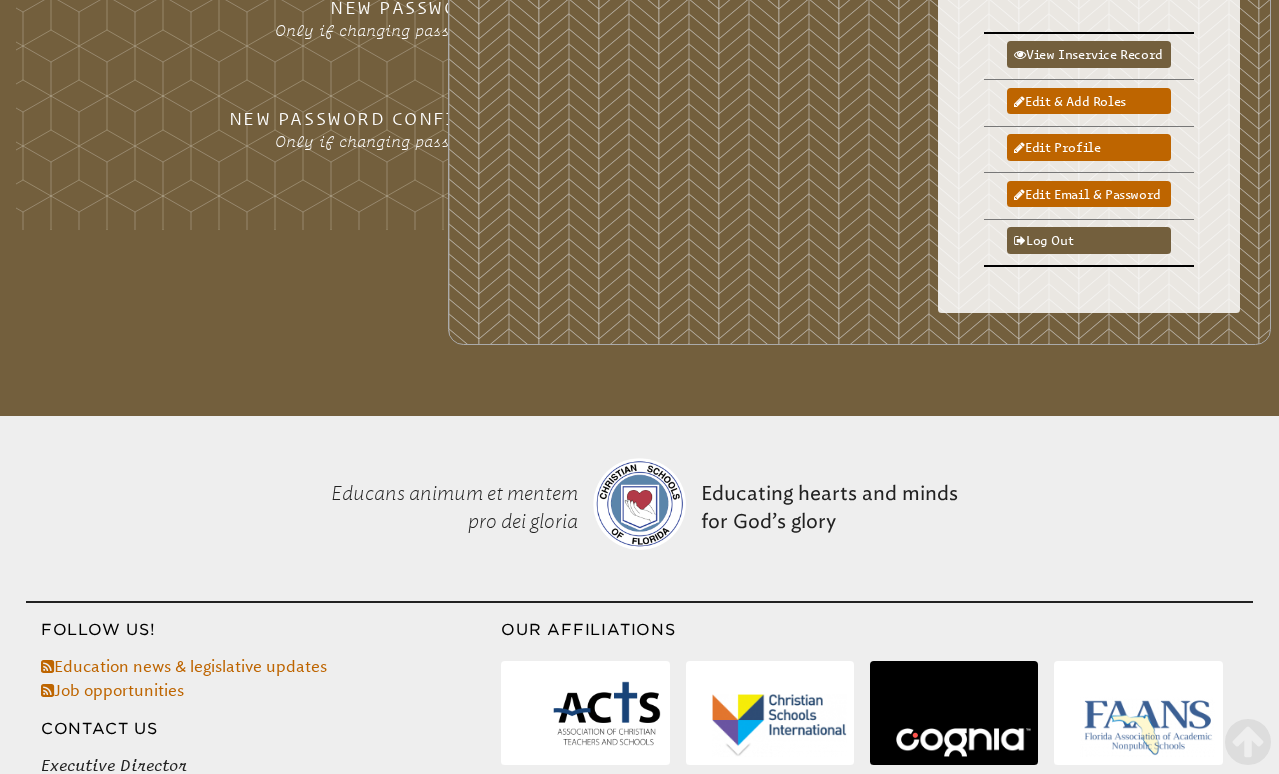 scroll, scrollTop: 899, scrollLeft: 0, axis: vertical 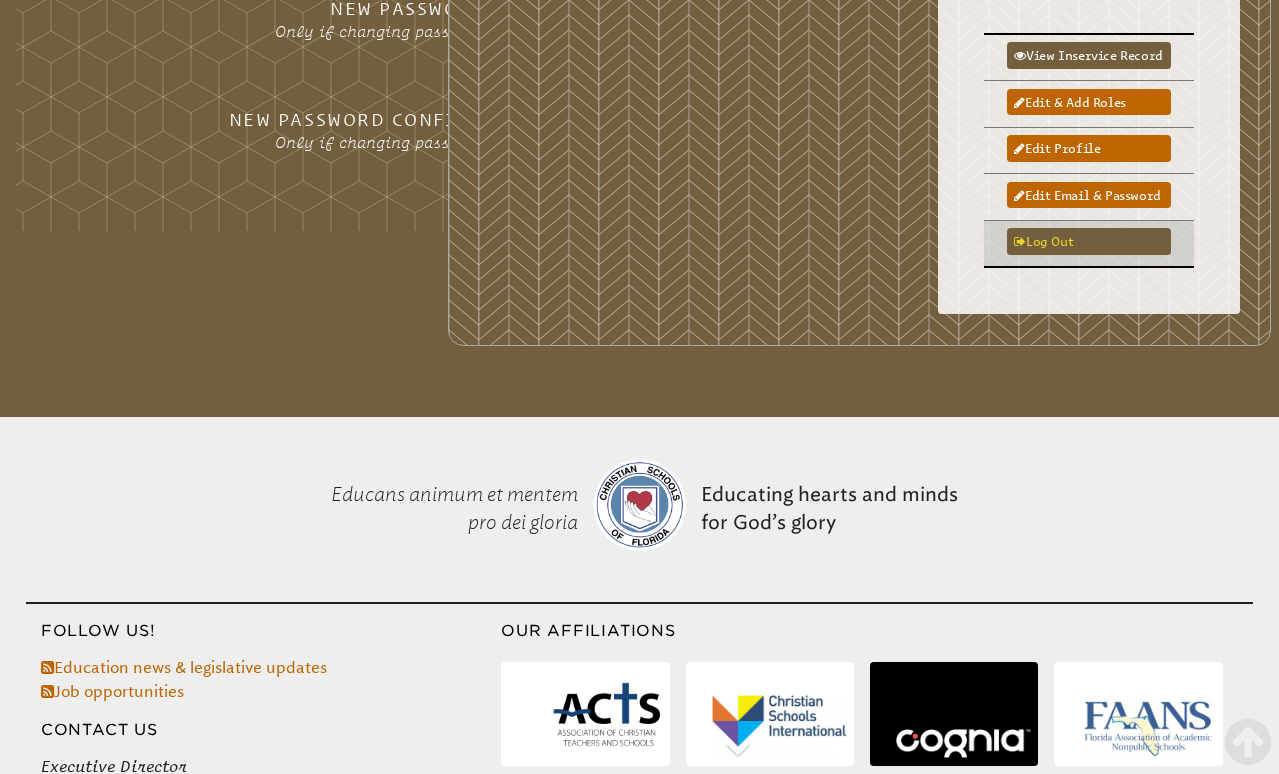 click on "Log out" at bounding box center (1089, 241) 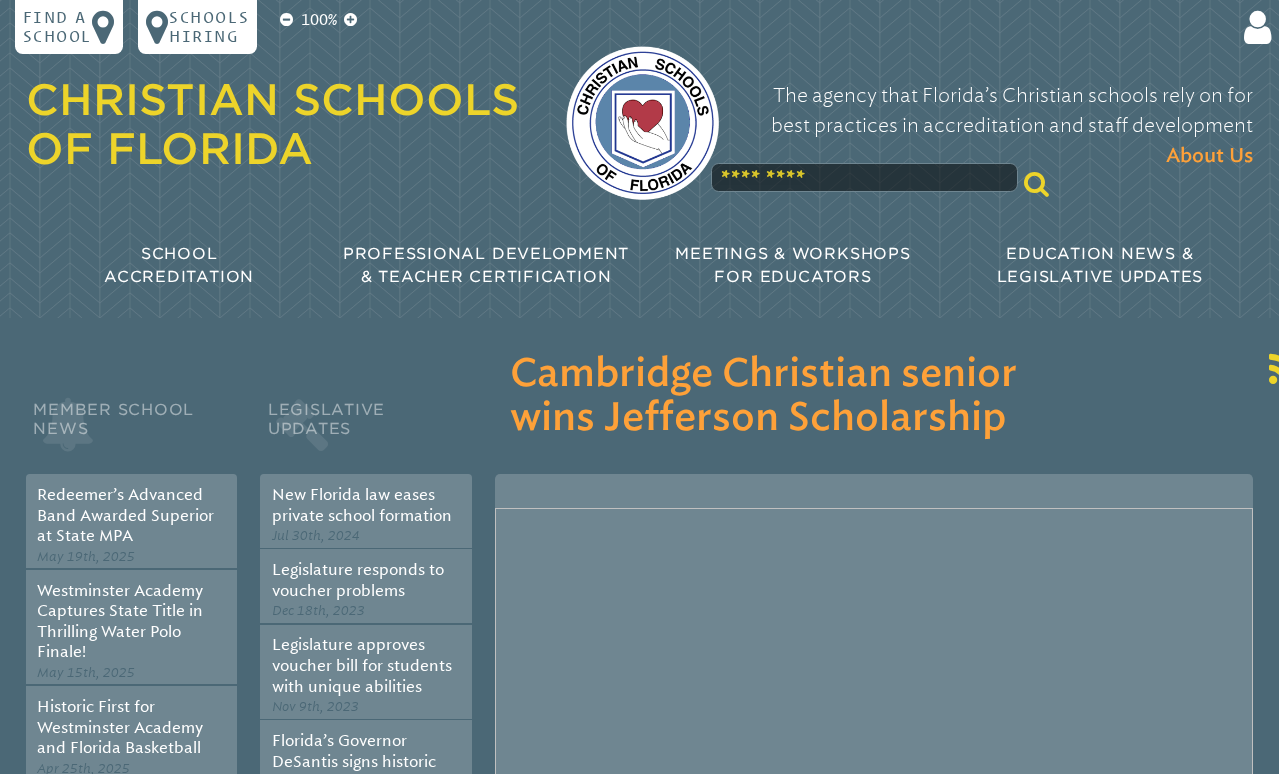 scroll, scrollTop: 0, scrollLeft: 0, axis: both 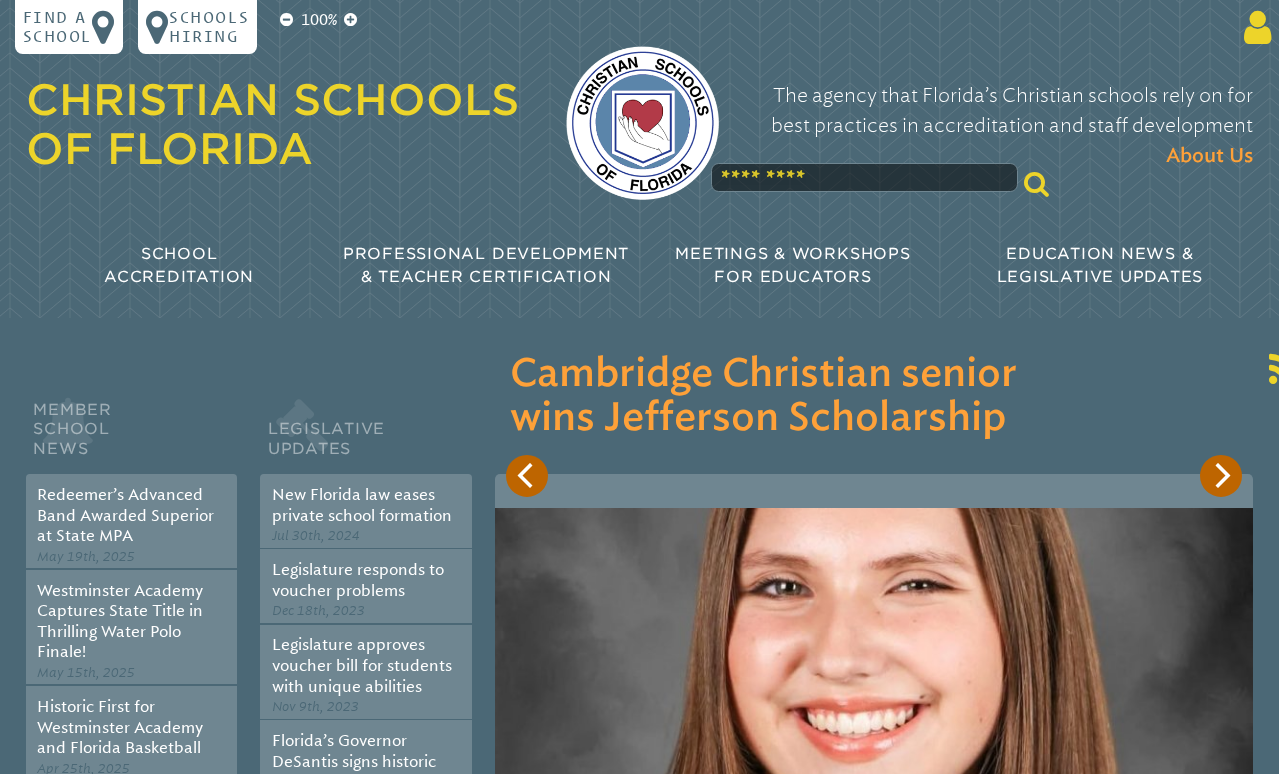 click at bounding box center [1254, 27] 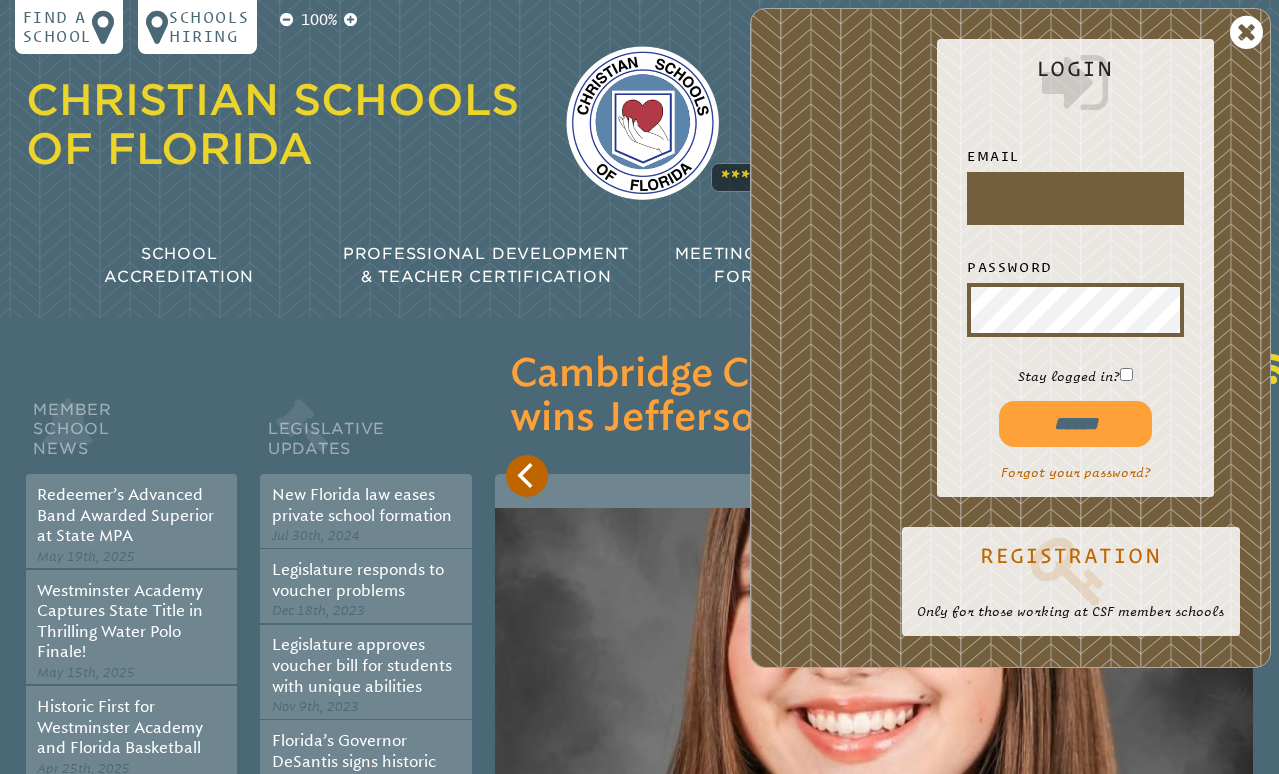 click at bounding box center (1075, 198) 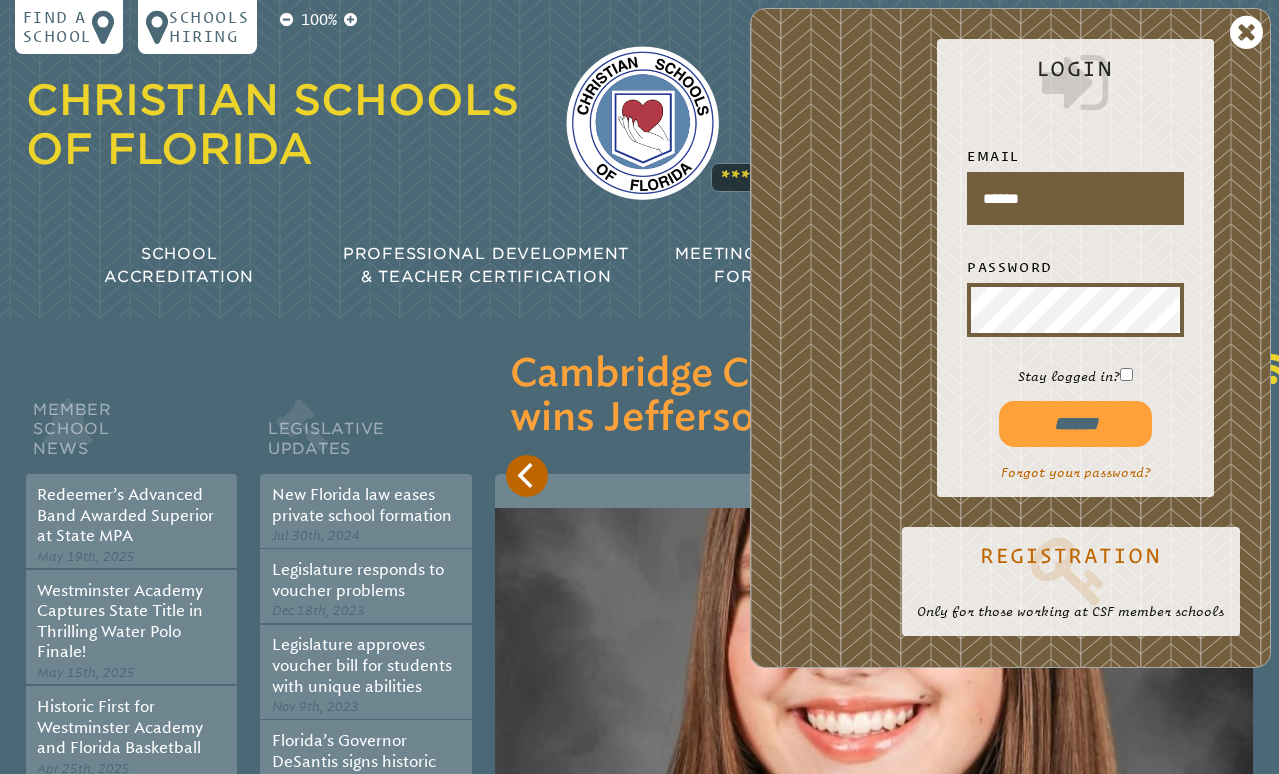 type on "**********" 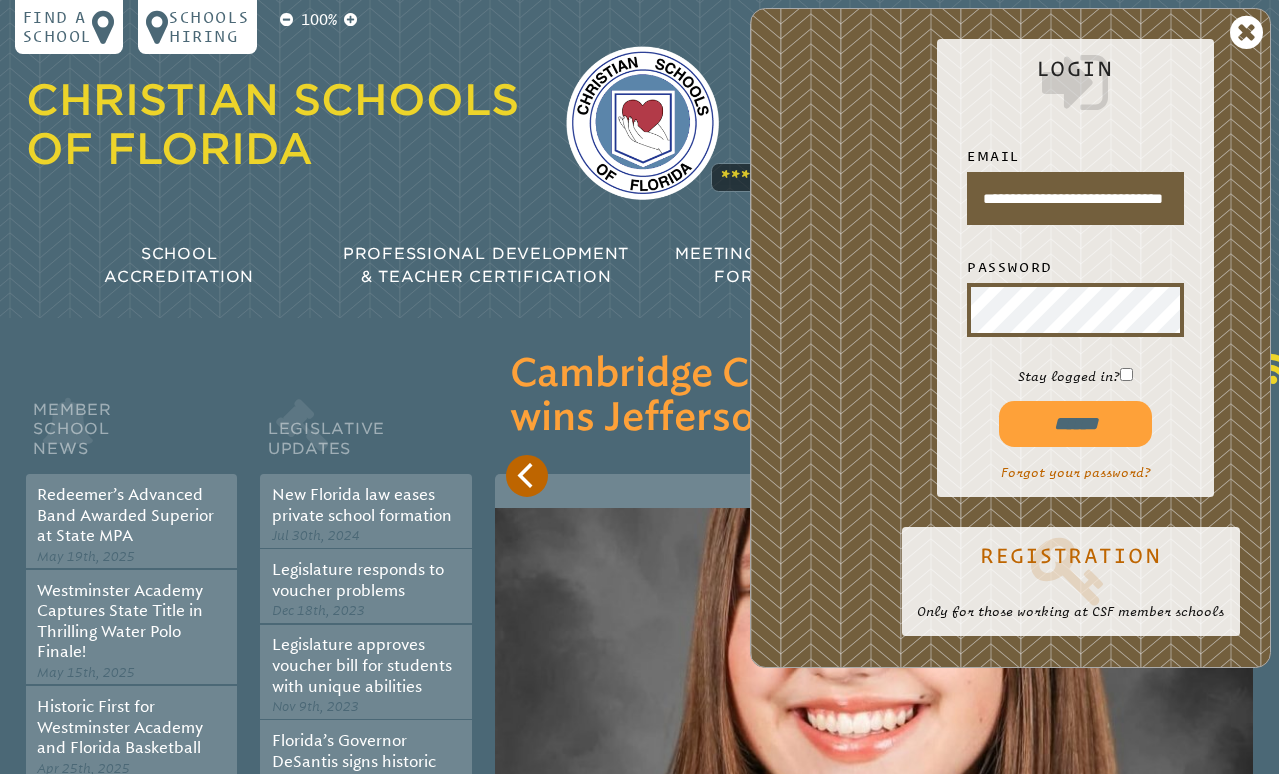 click on "******" at bounding box center [1075, 424] 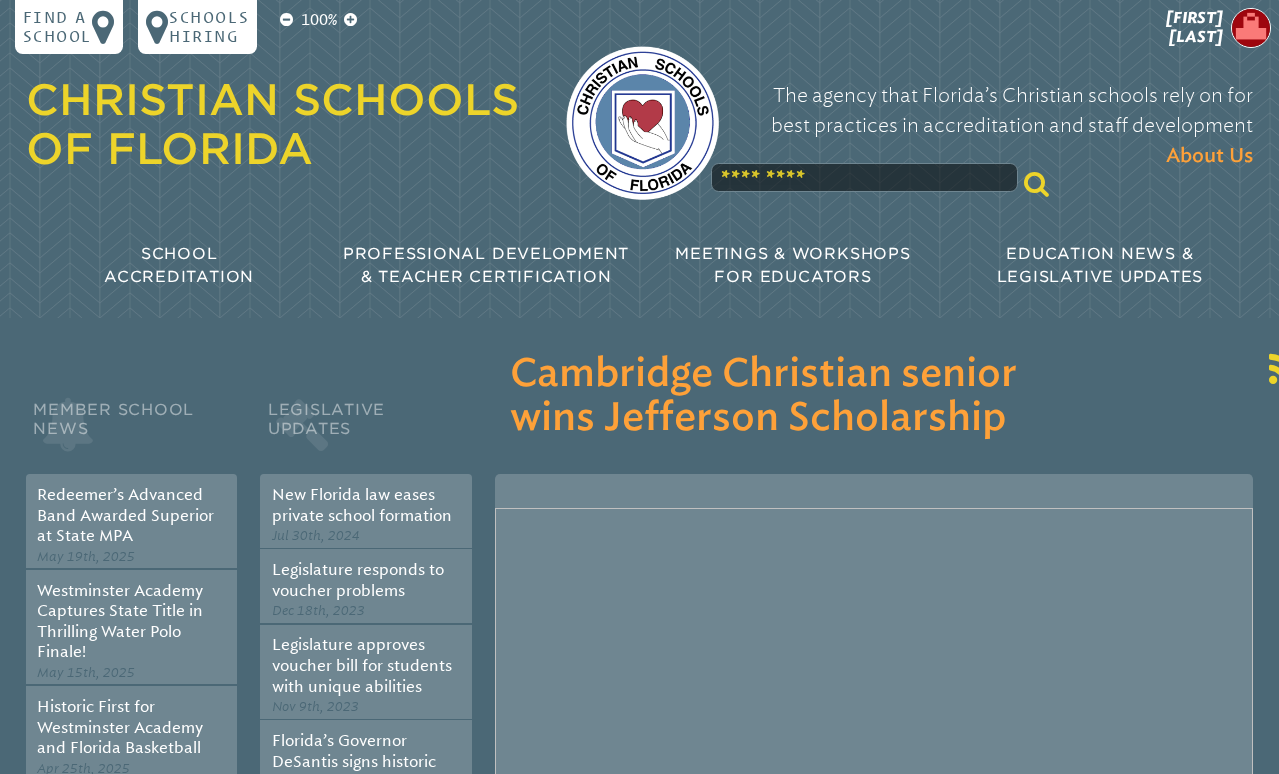 scroll, scrollTop: 0, scrollLeft: 0, axis: both 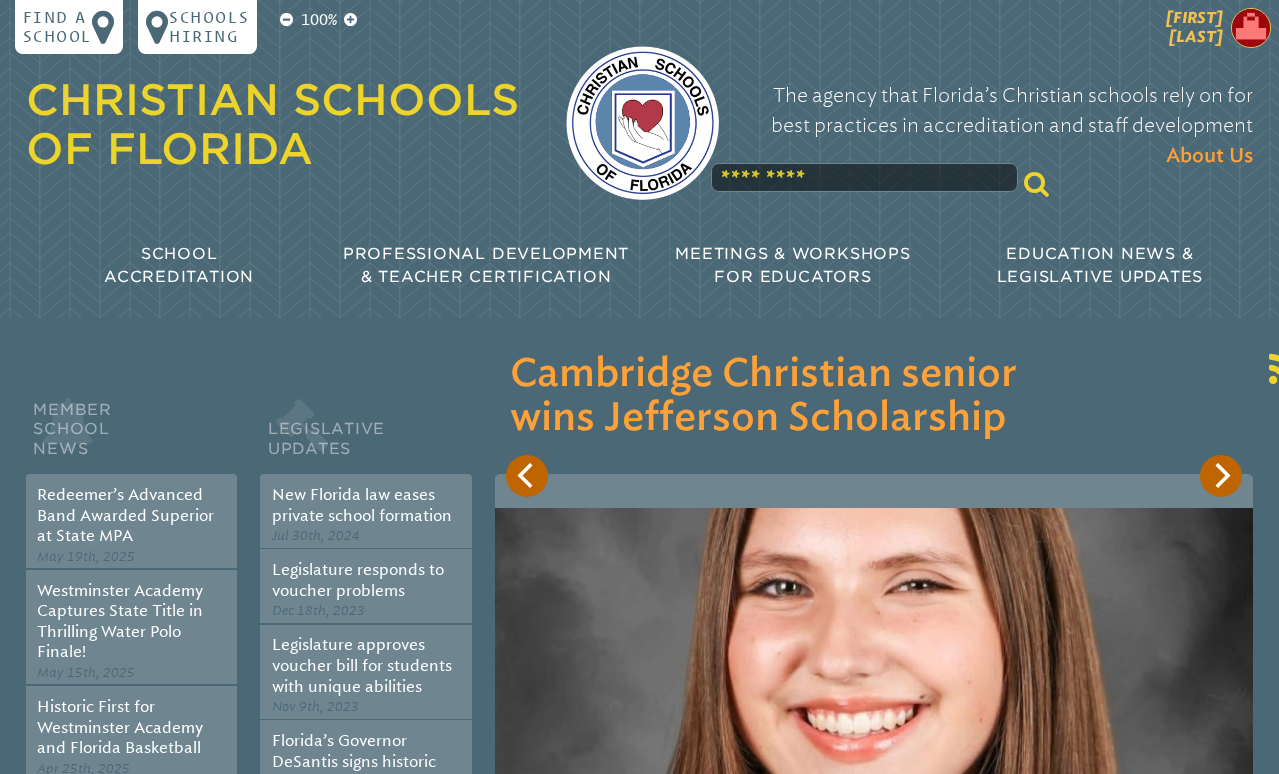 click at bounding box center [1251, 28] 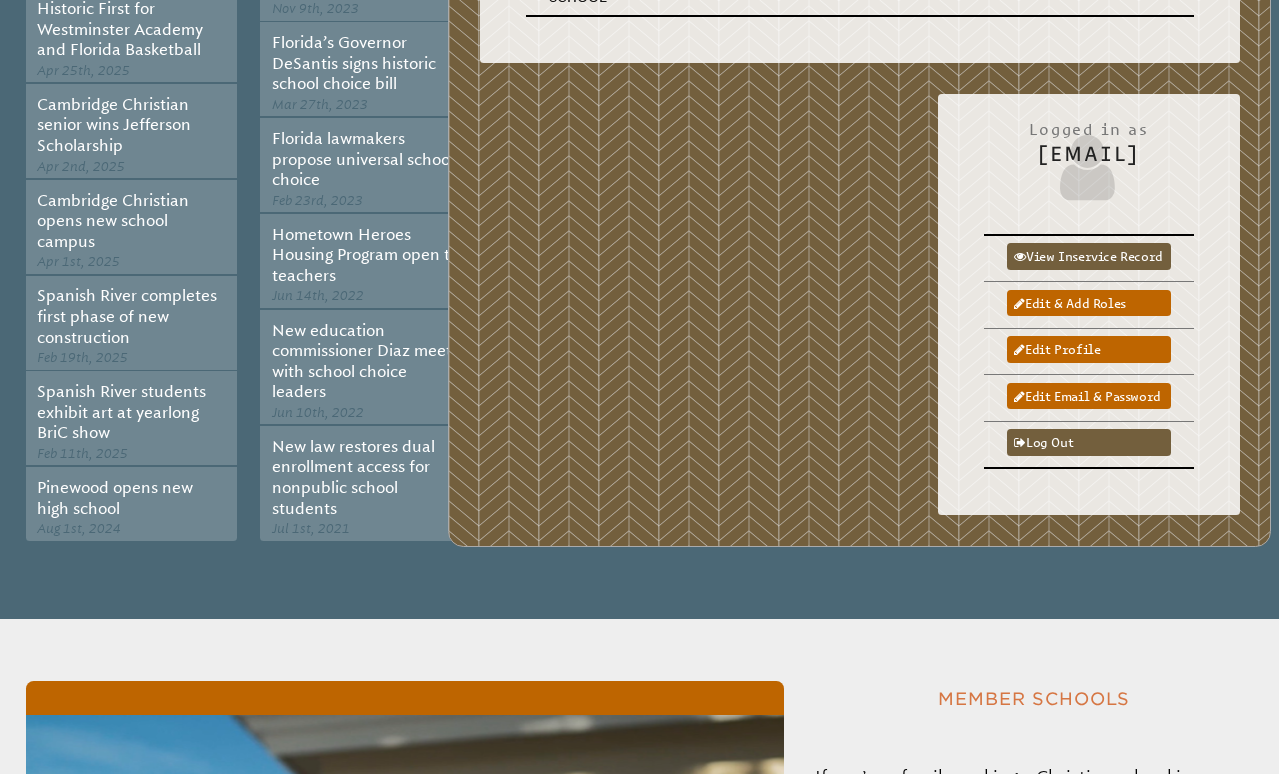 scroll, scrollTop: 0, scrollLeft: 0, axis: both 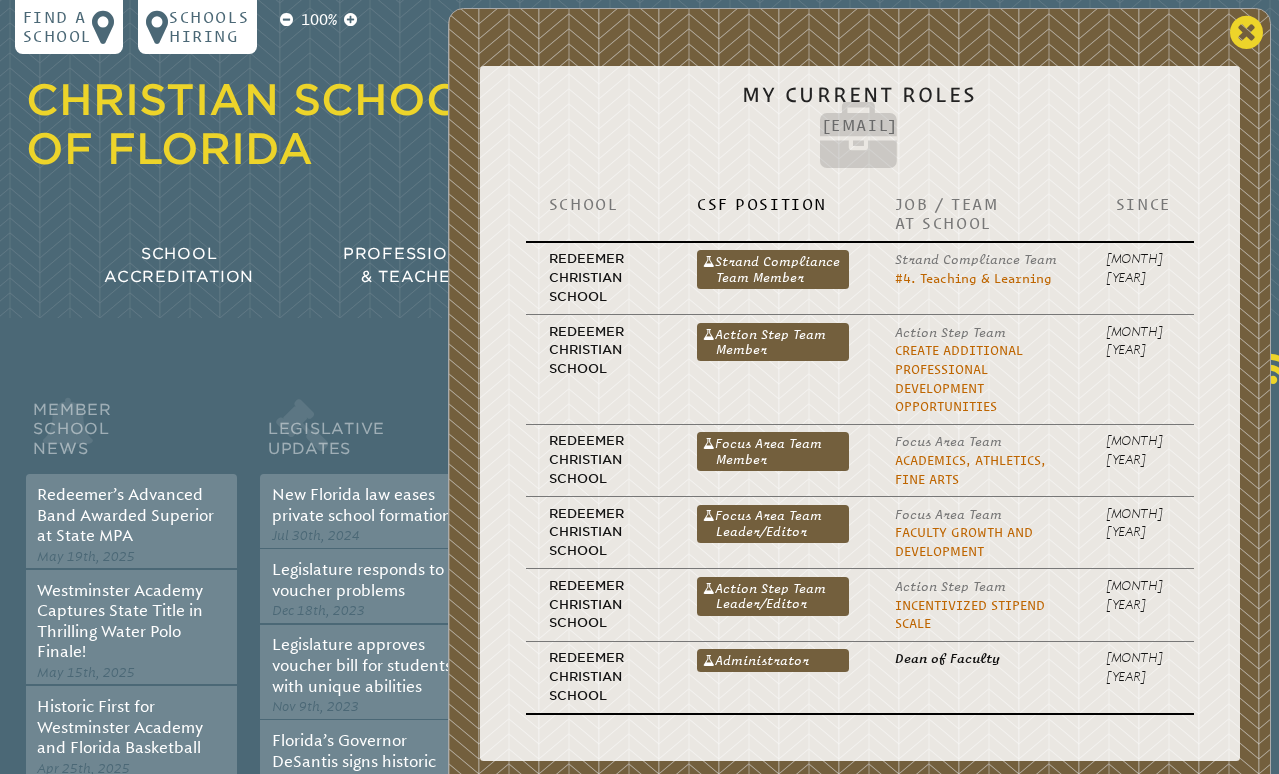 click at bounding box center [1246, 32] 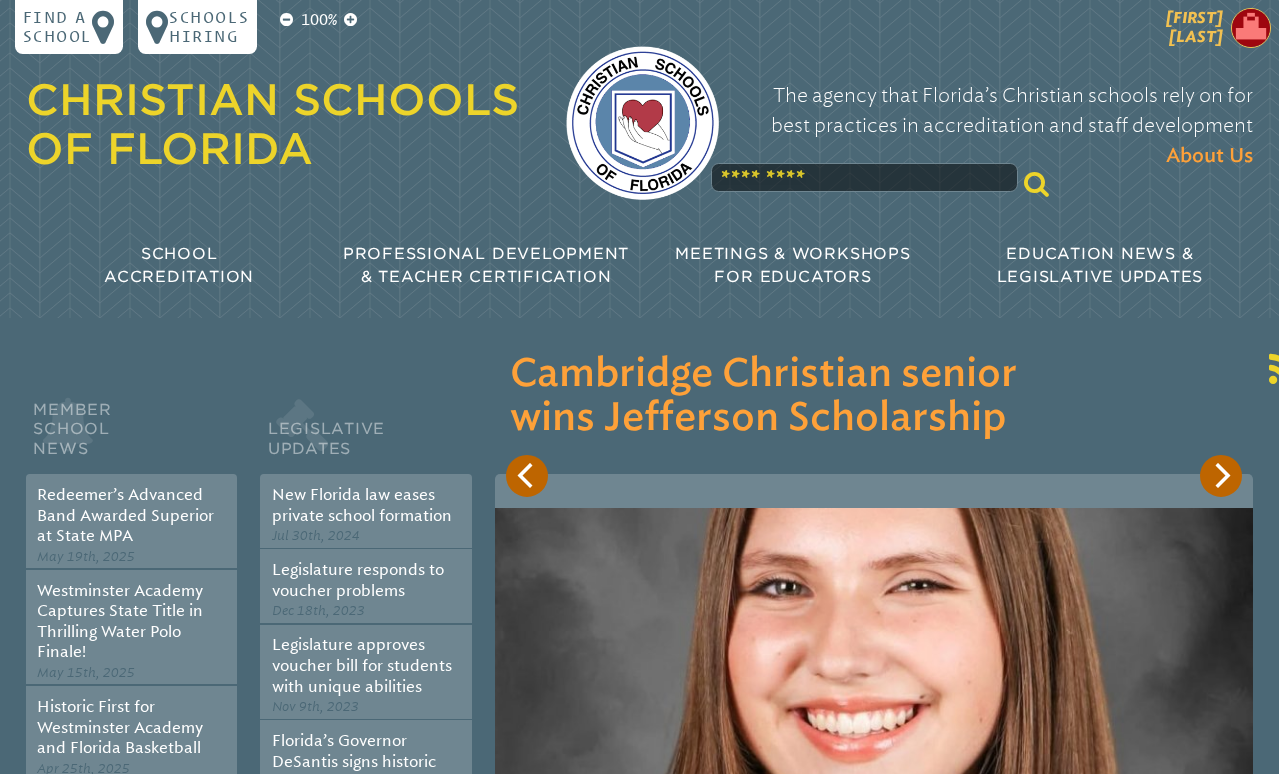 click at bounding box center [1251, 28] 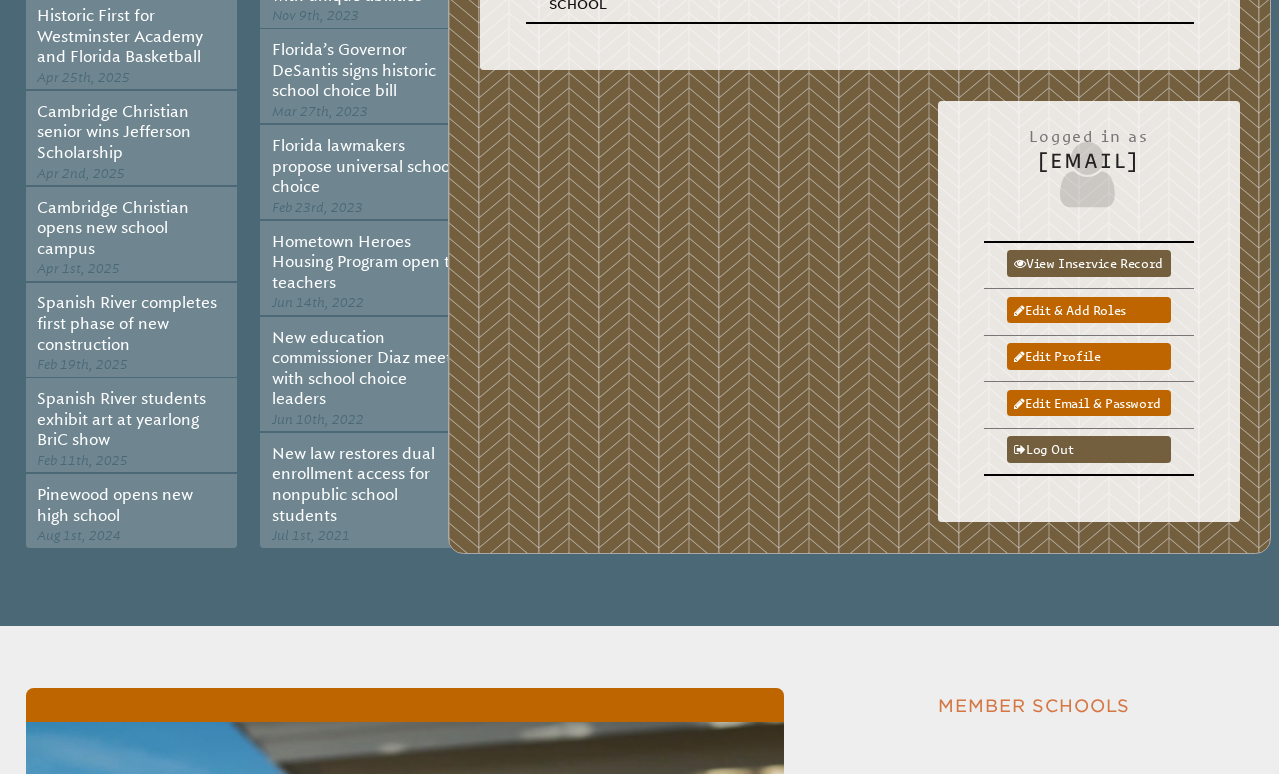 scroll, scrollTop: 689, scrollLeft: 0, axis: vertical 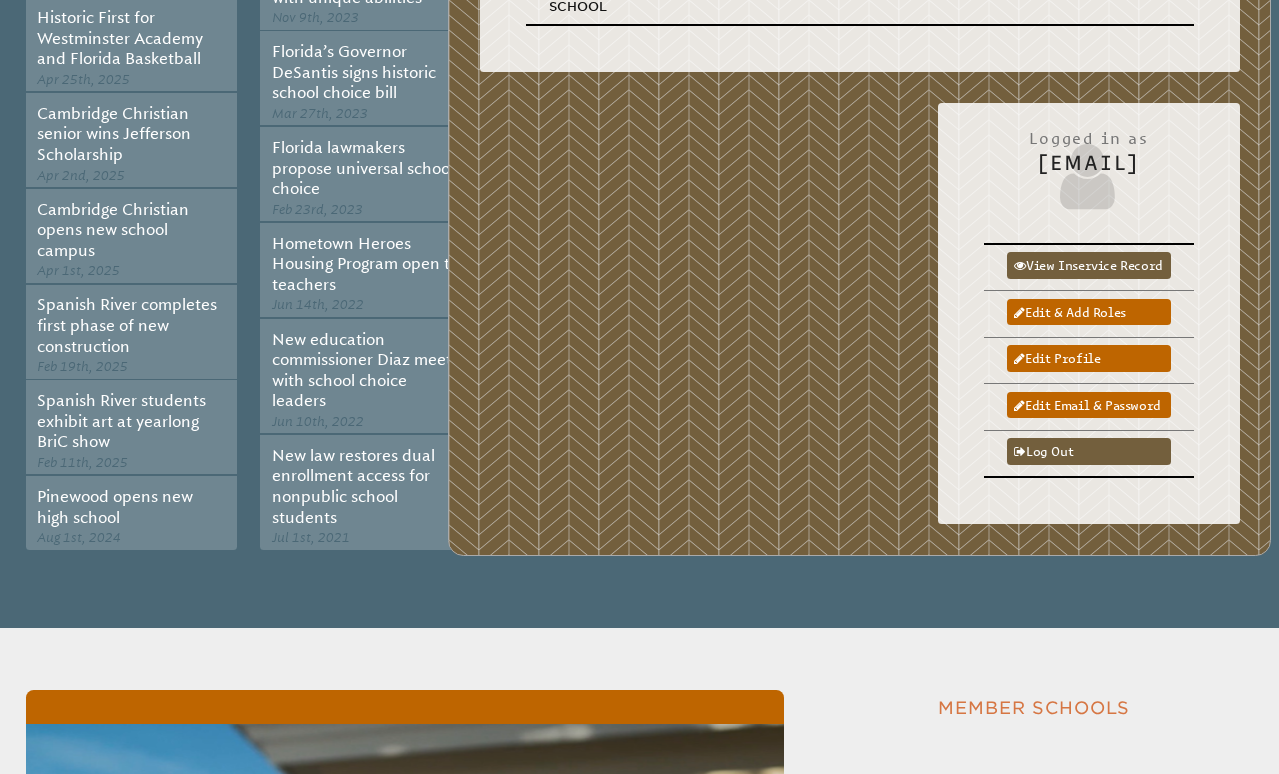 click on "Pinewood opens new high school" at bounding box center (131, 505) 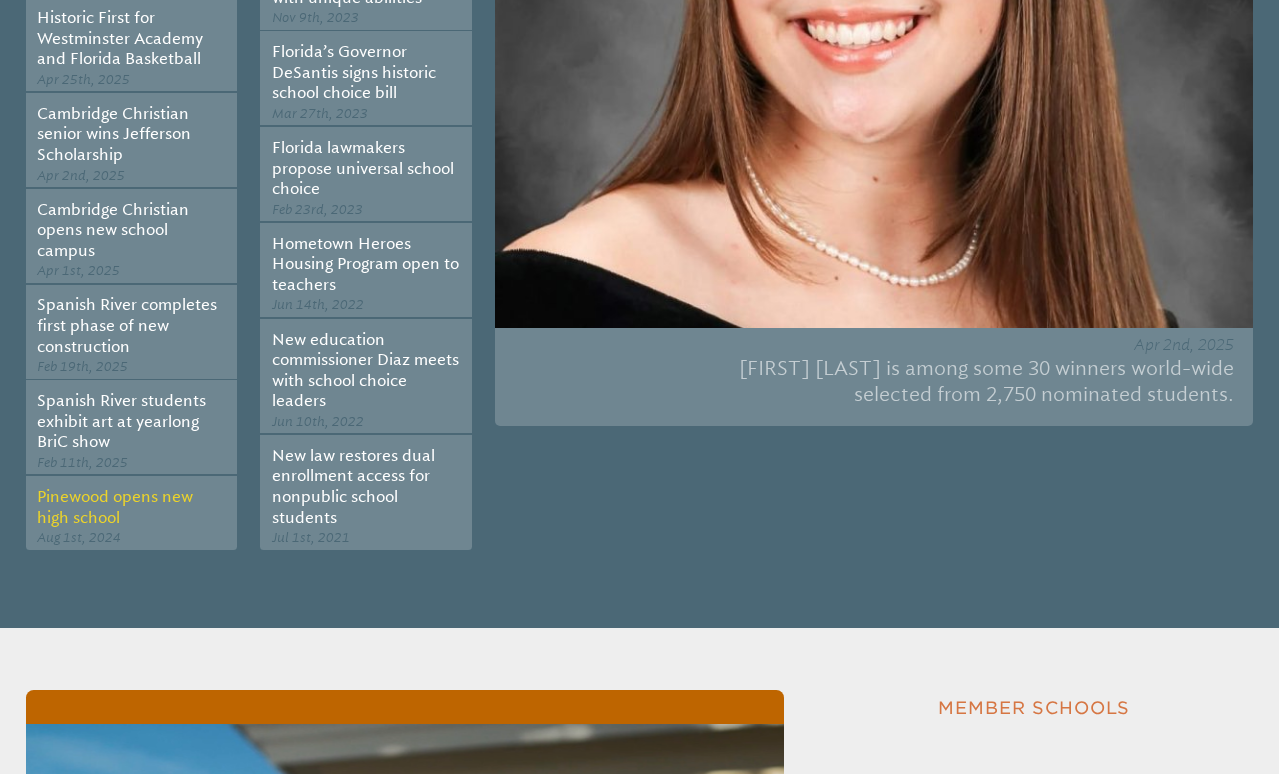 click on "Pinewood opens new high school" at bounding box center [115, 507] 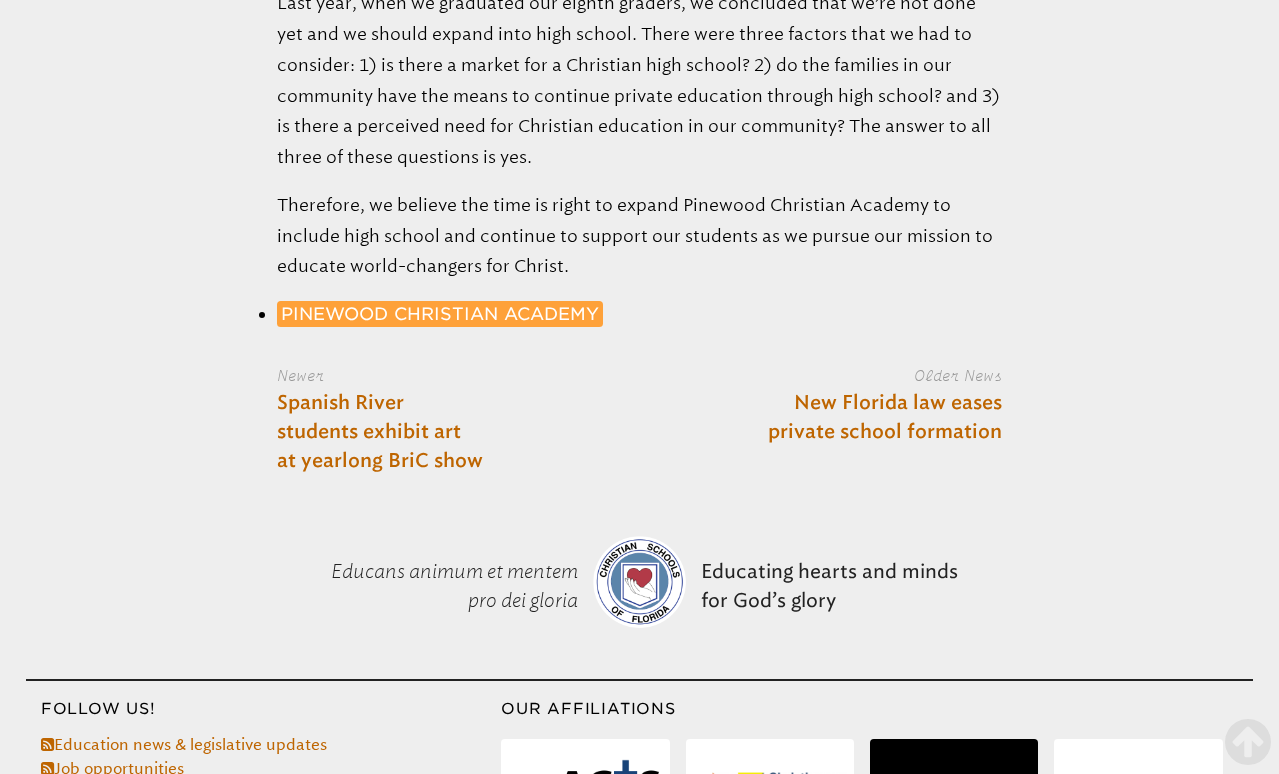 scroll, scrollTop: 2282, scrollLeft: 0, axis: vertical 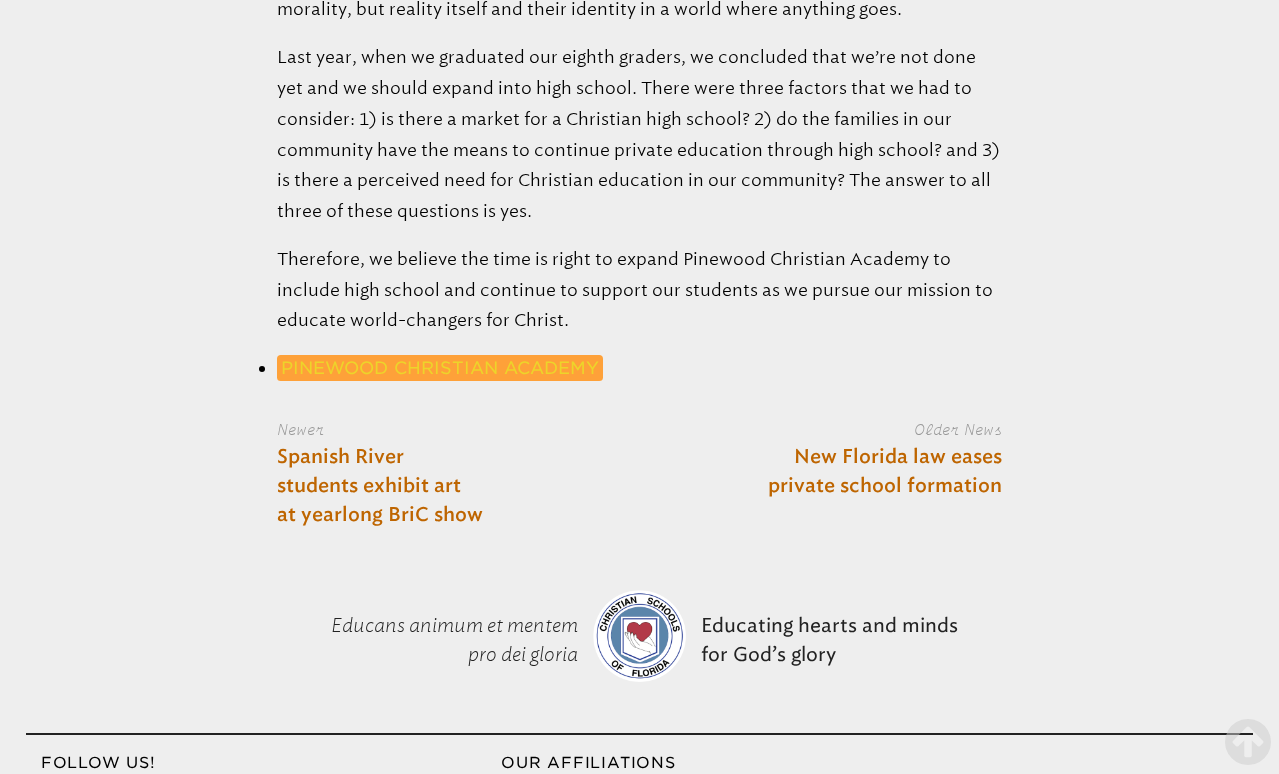 click on "Pinewood Christian Academy" at bounding box center (440, 367) 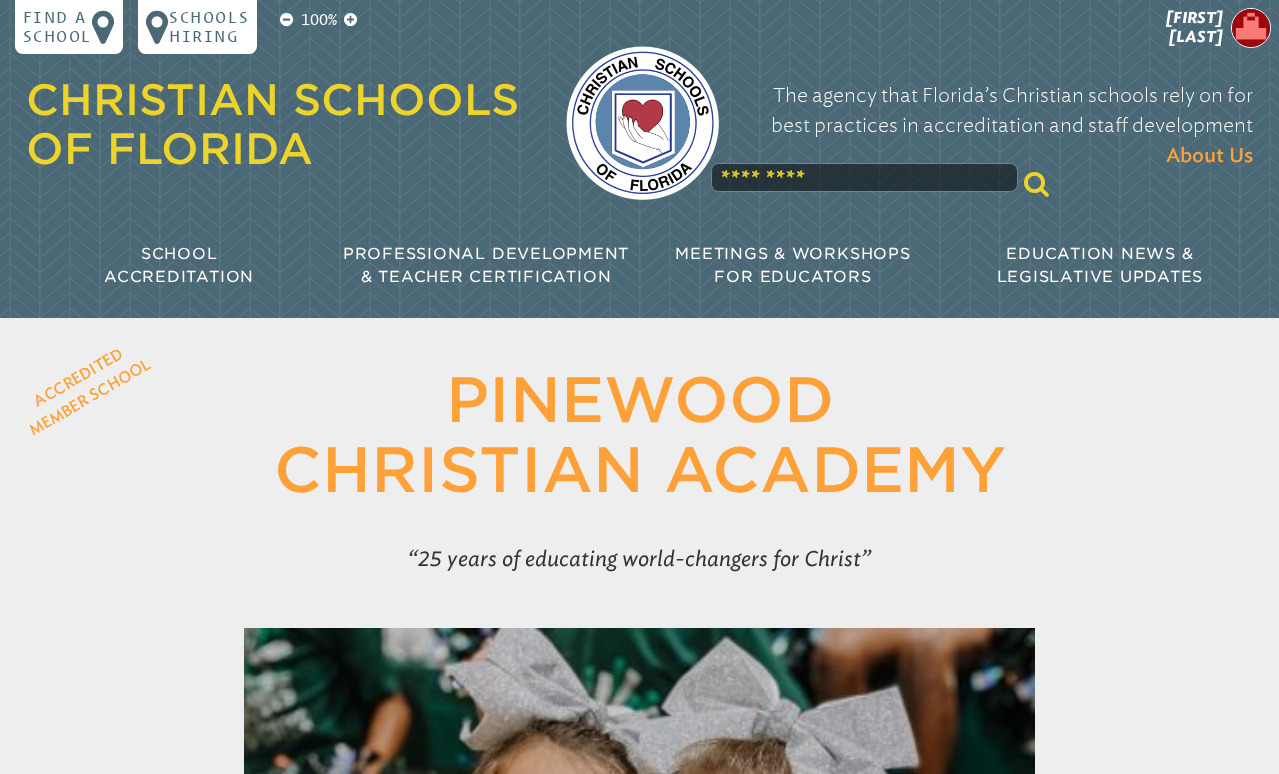 scroll, scrollTop: 0, scrollLeft: 0, axis: both 